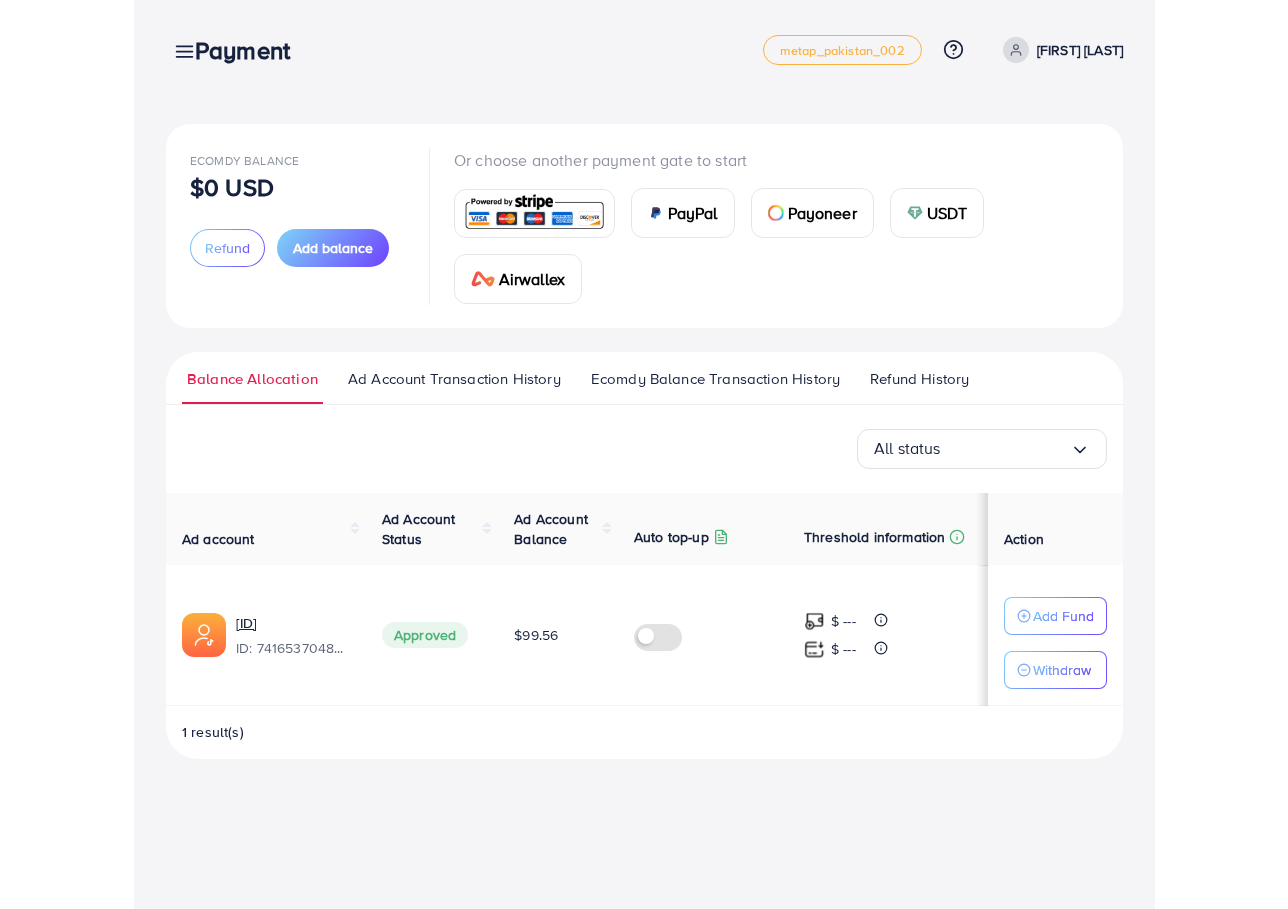 scroll, scrollTop: 0, scrollLeft: 0, axis: both 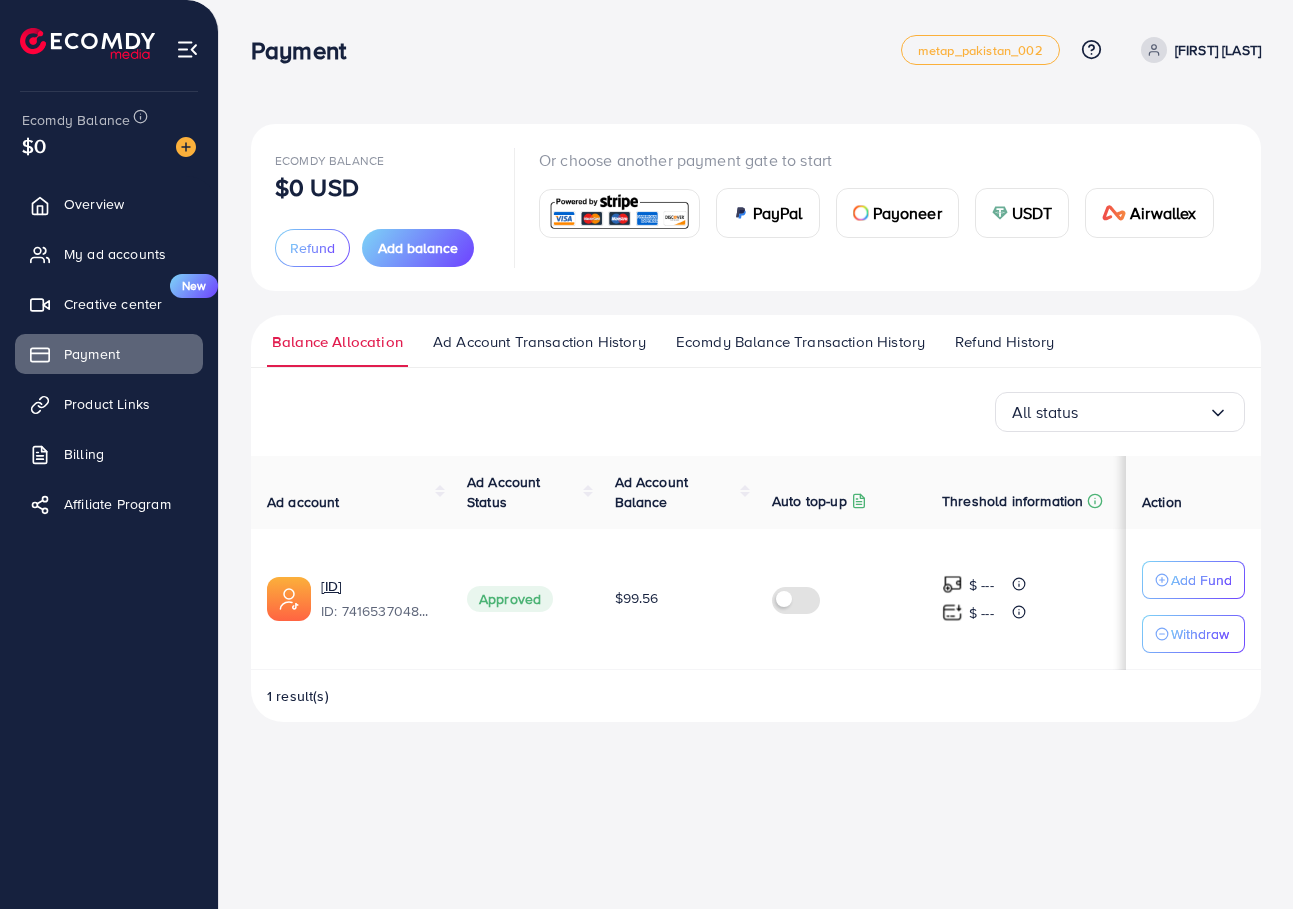 click on "Payoneer" at bounding box center (907, 213) 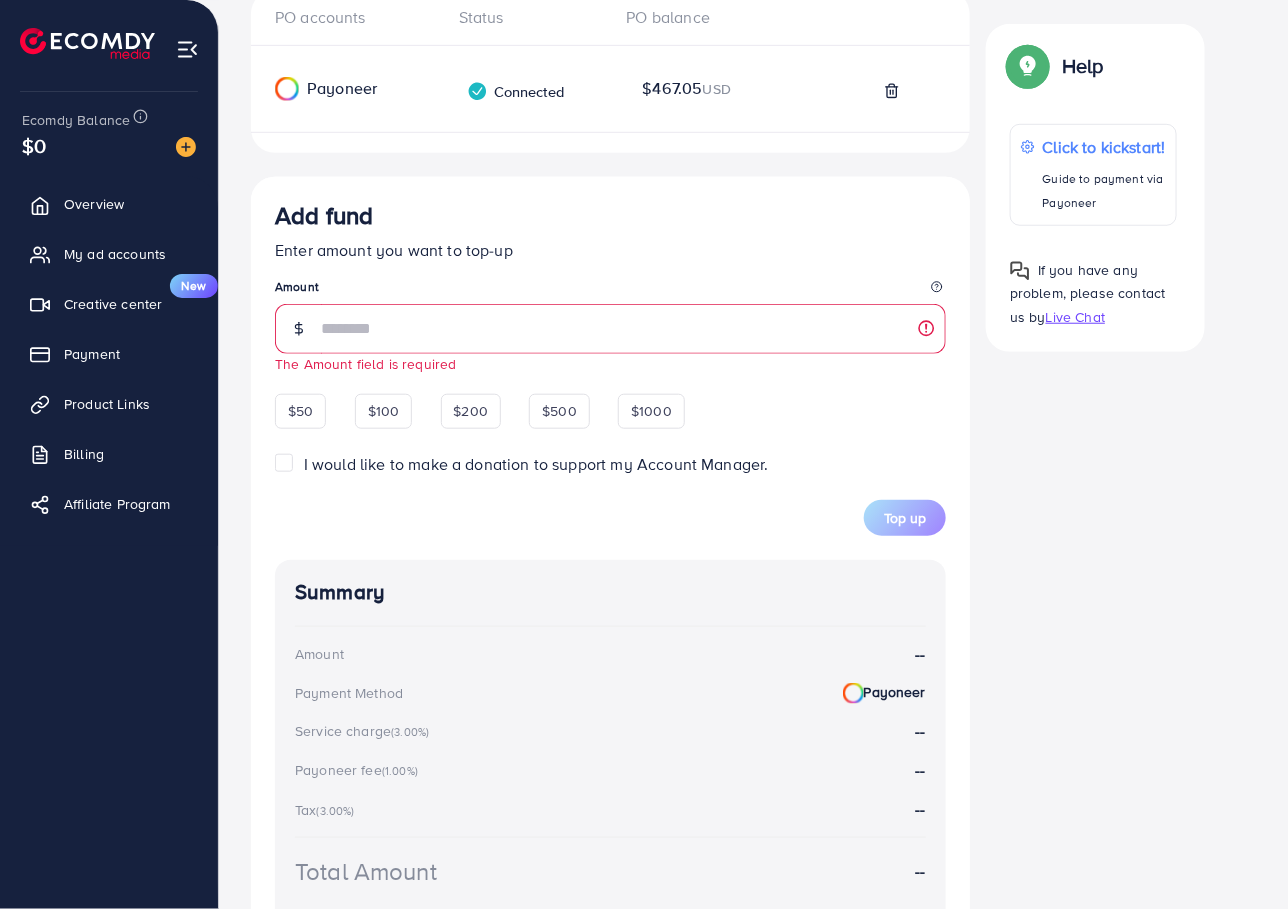 scroll, scrollTop: 217, scrollLeft: 0, axis: vertical 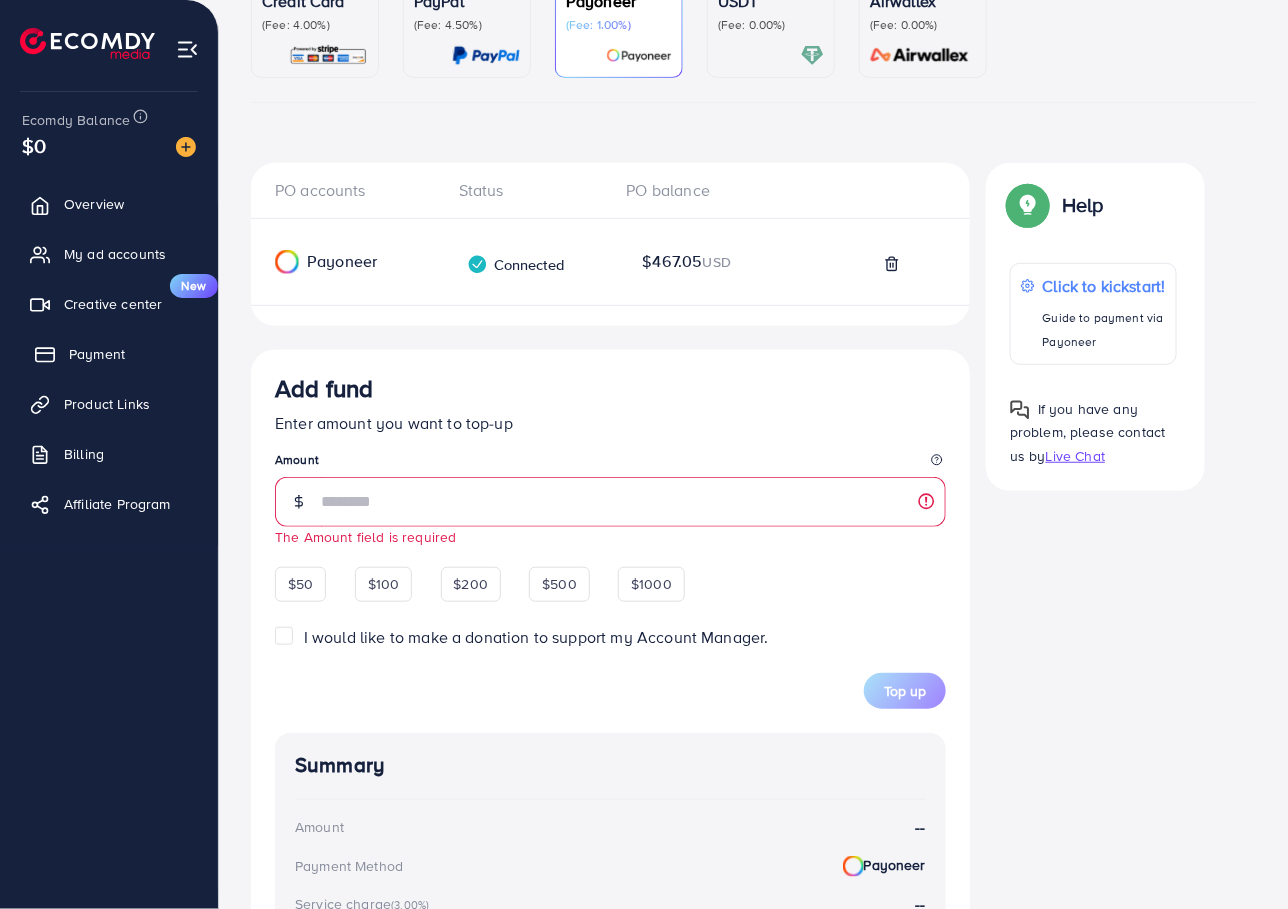 click on "Payment" at bounding box center (97, 354) 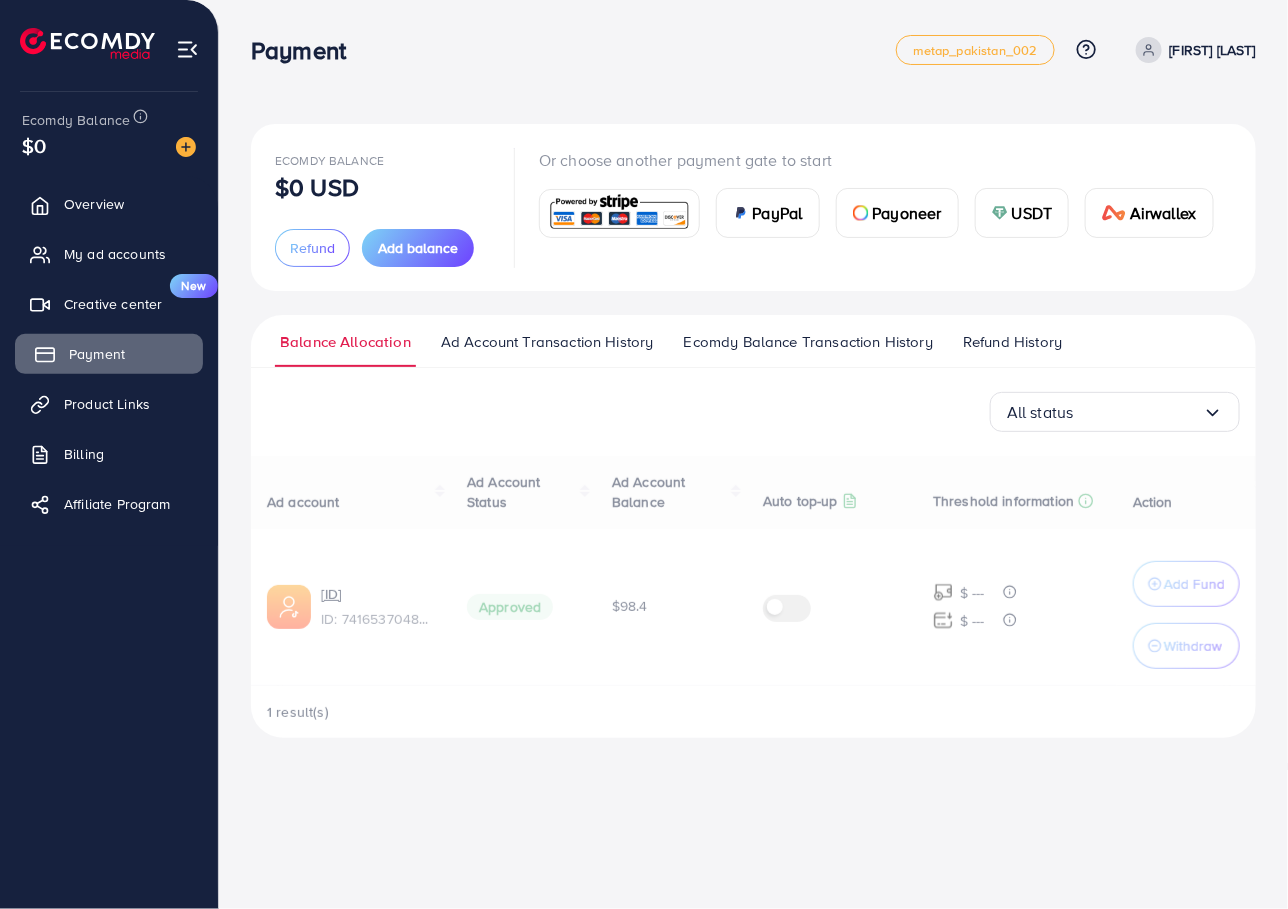scroll, scrollTop: 0, scrollLeft: 0, axis: both 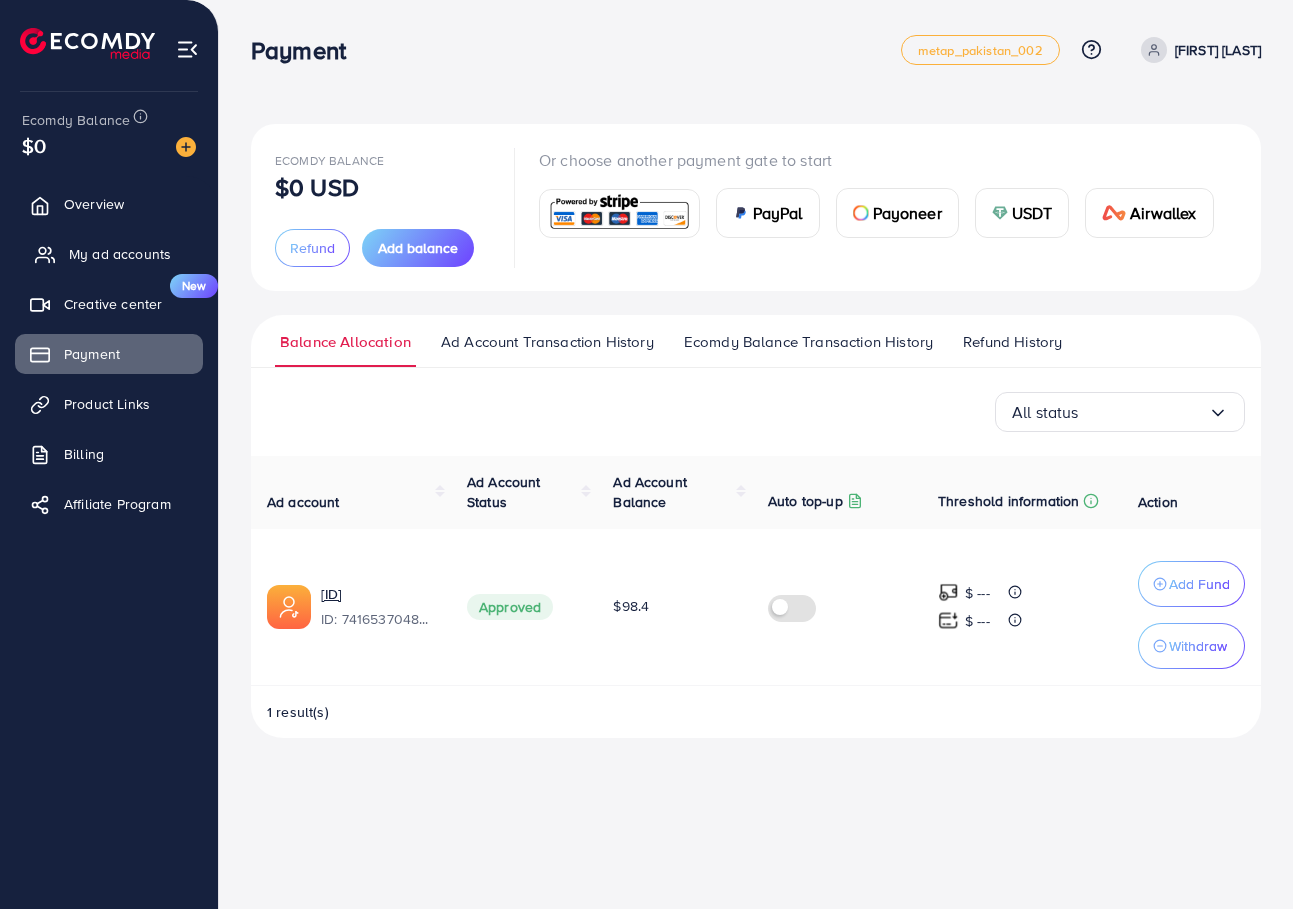 click on "My ad accounts" at bounding box center (120, 254) 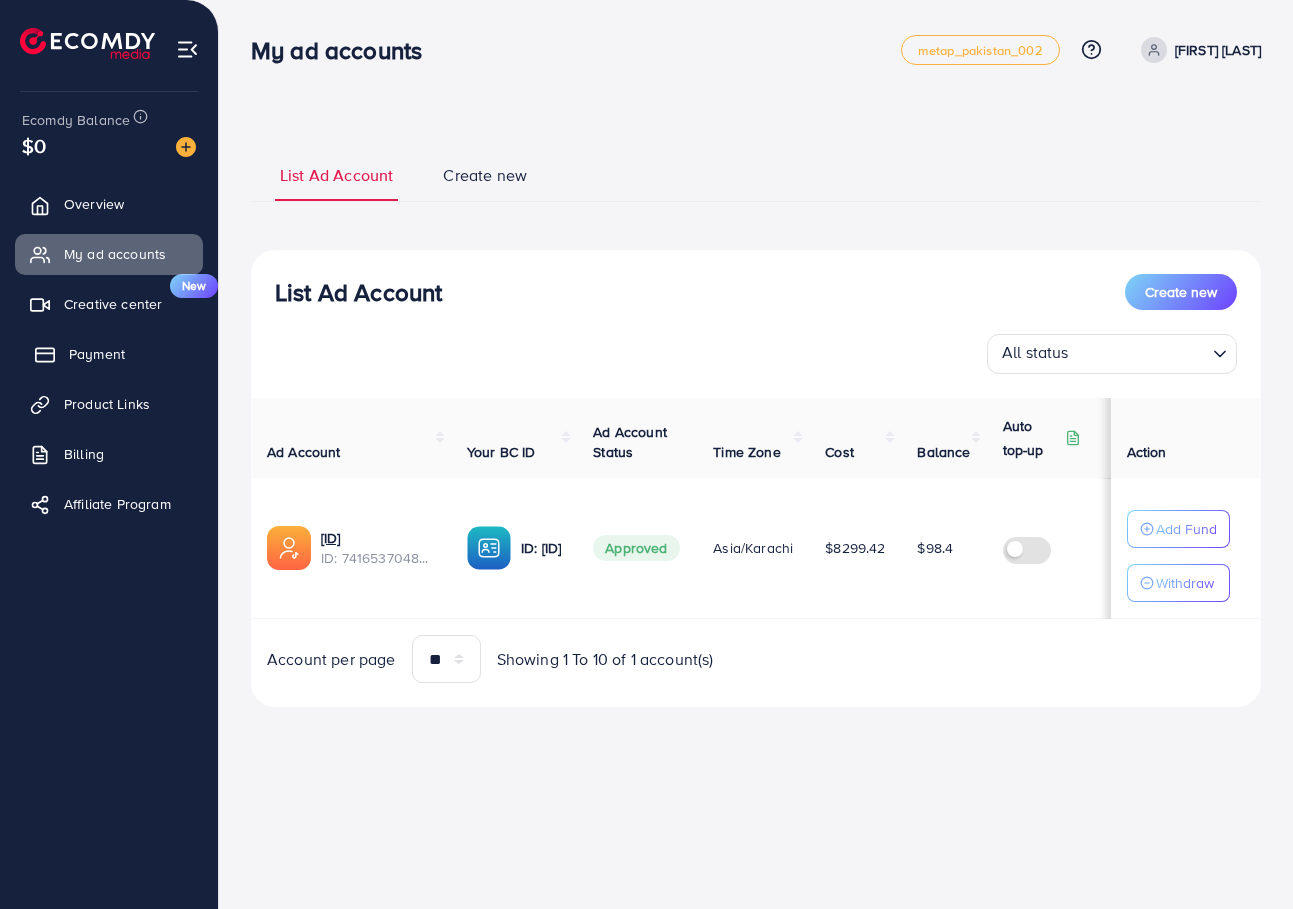 drag, startPoint x: 75, startPoint y: 343, endPoint x: 93, endPoint y: 354, distance: 21.095022 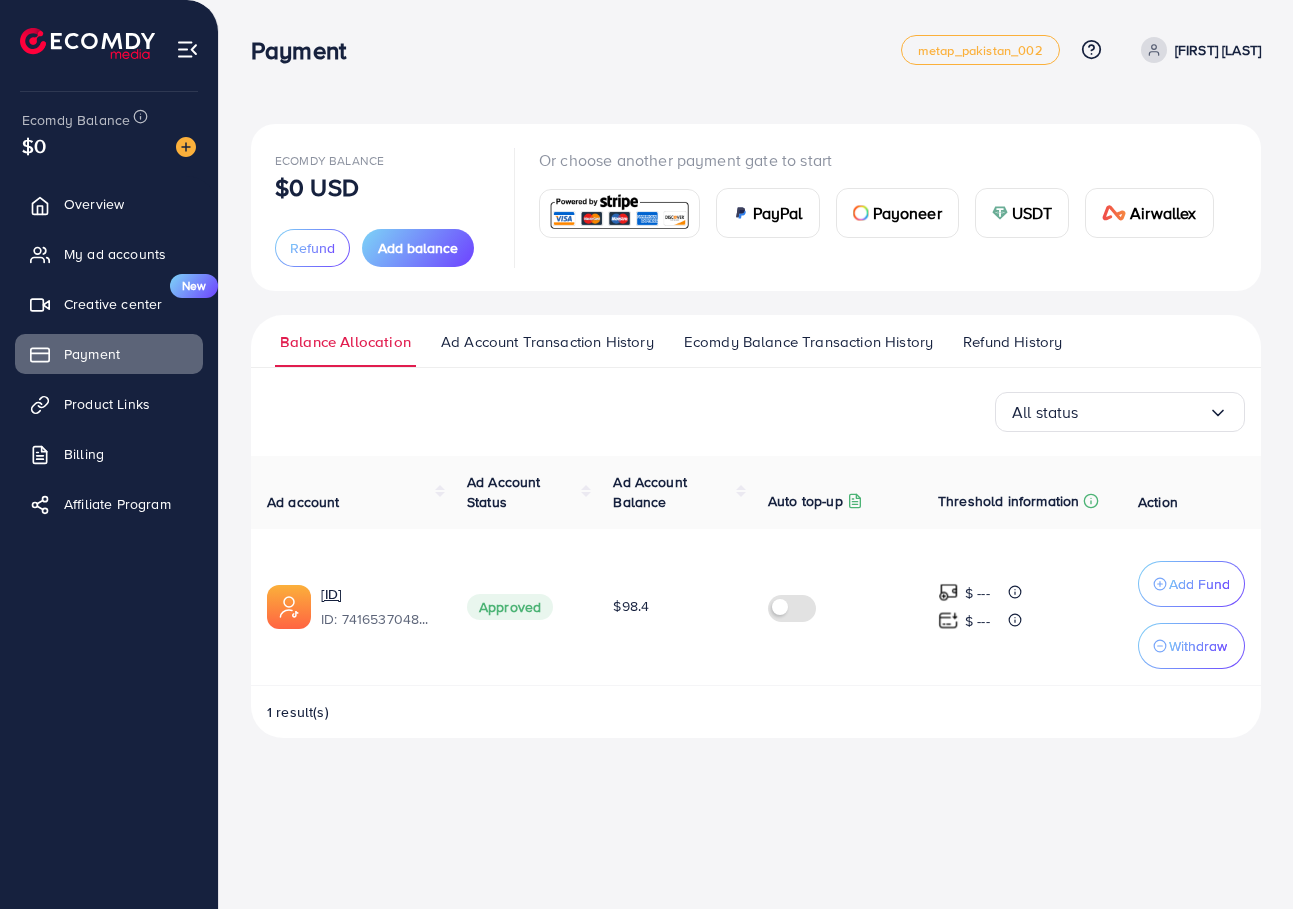 click on "PayPal" at bounding box center (768, 213) 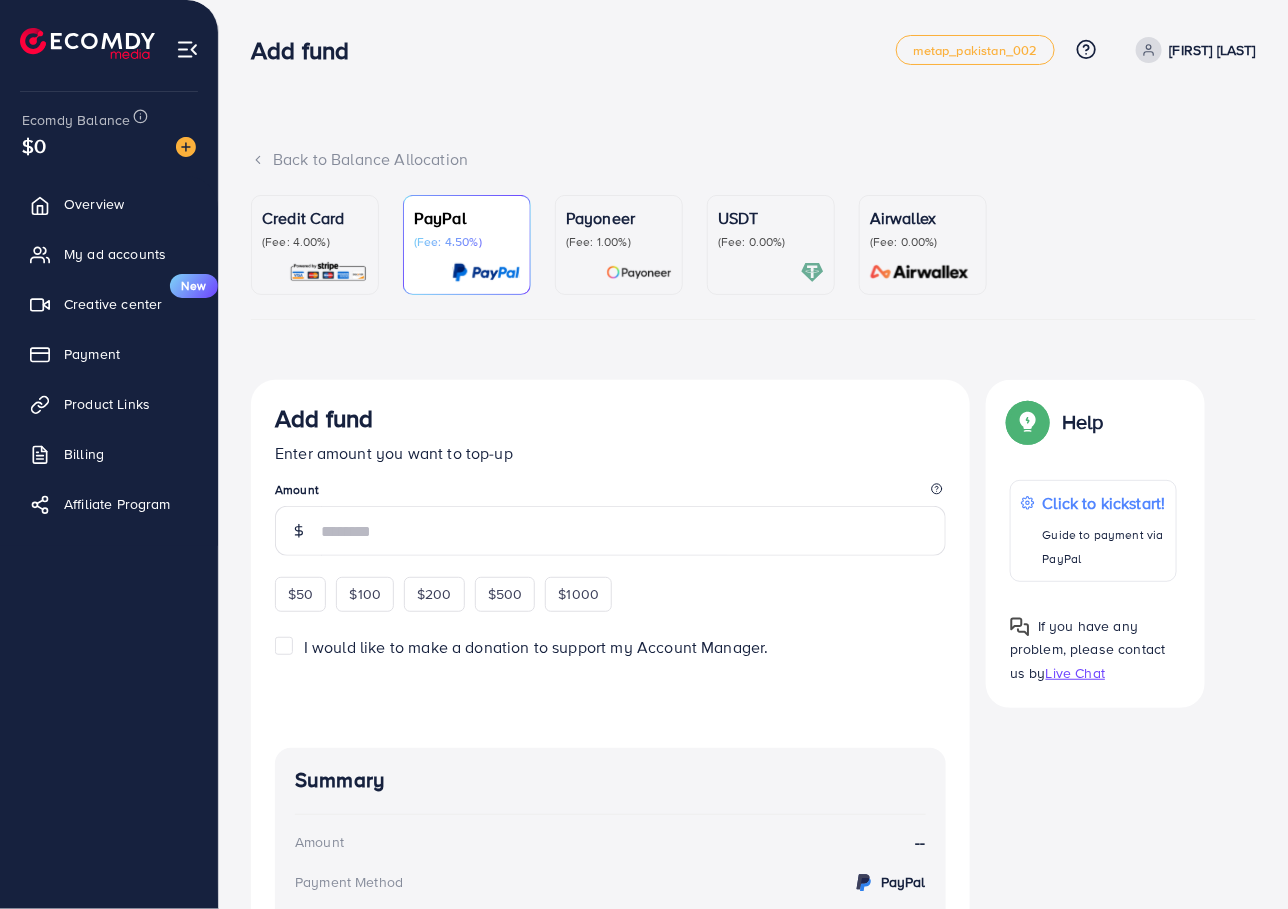 click on "Airwallex   (Fee: 0.00%)" at bounding box center [923, 245] 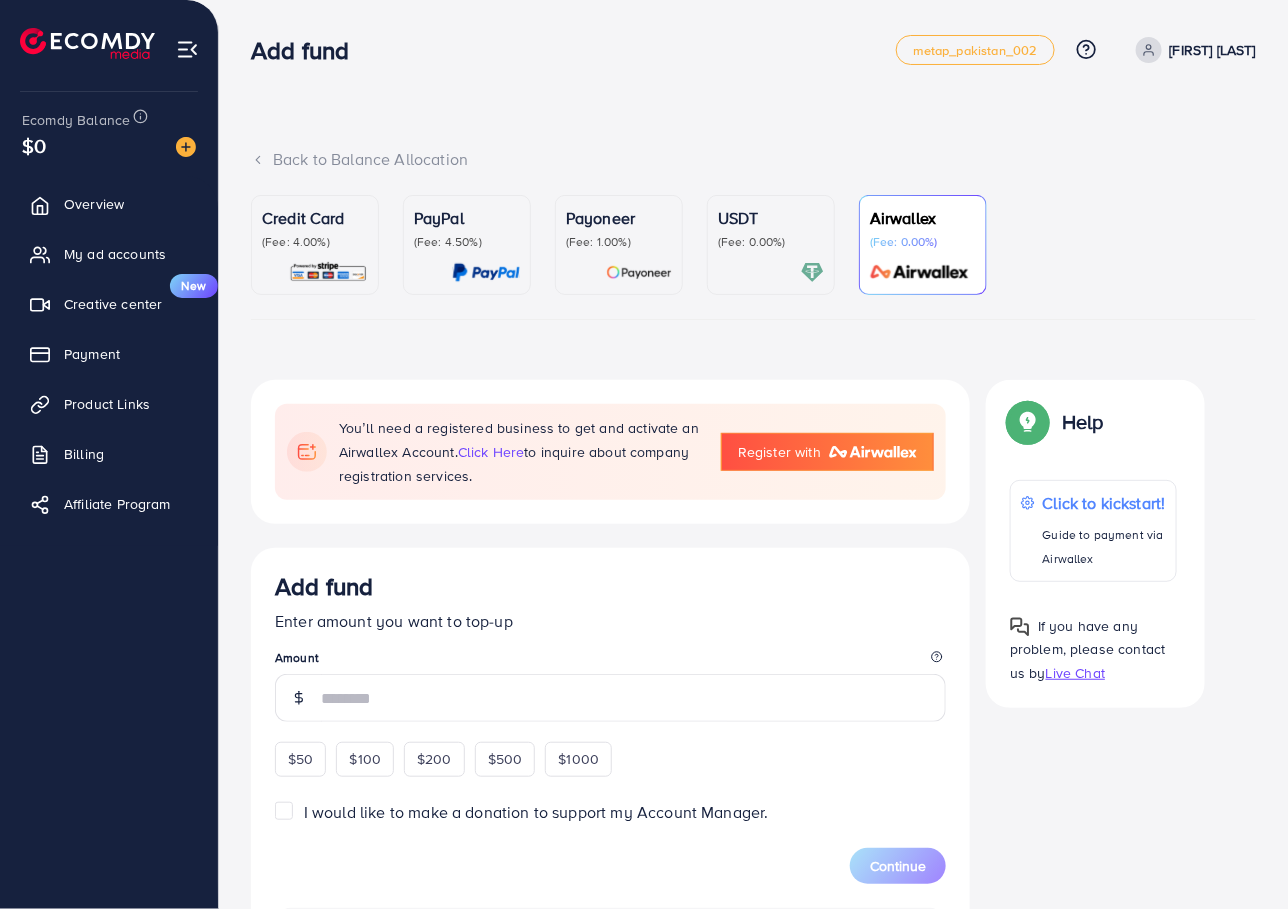 click on "(Fee: 1.00%)" at bounding box center (619, 242) 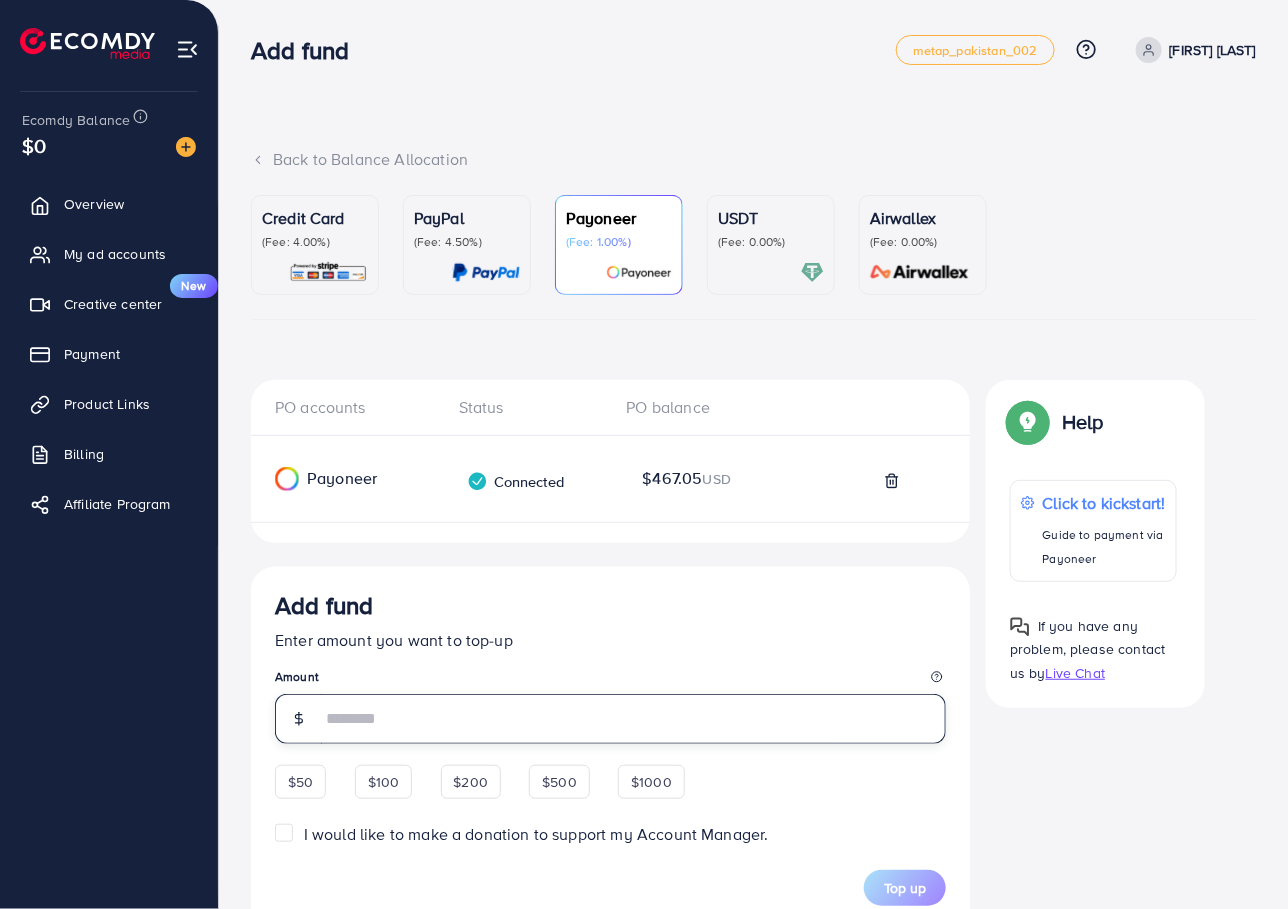 click at bounding box center [633, 719] 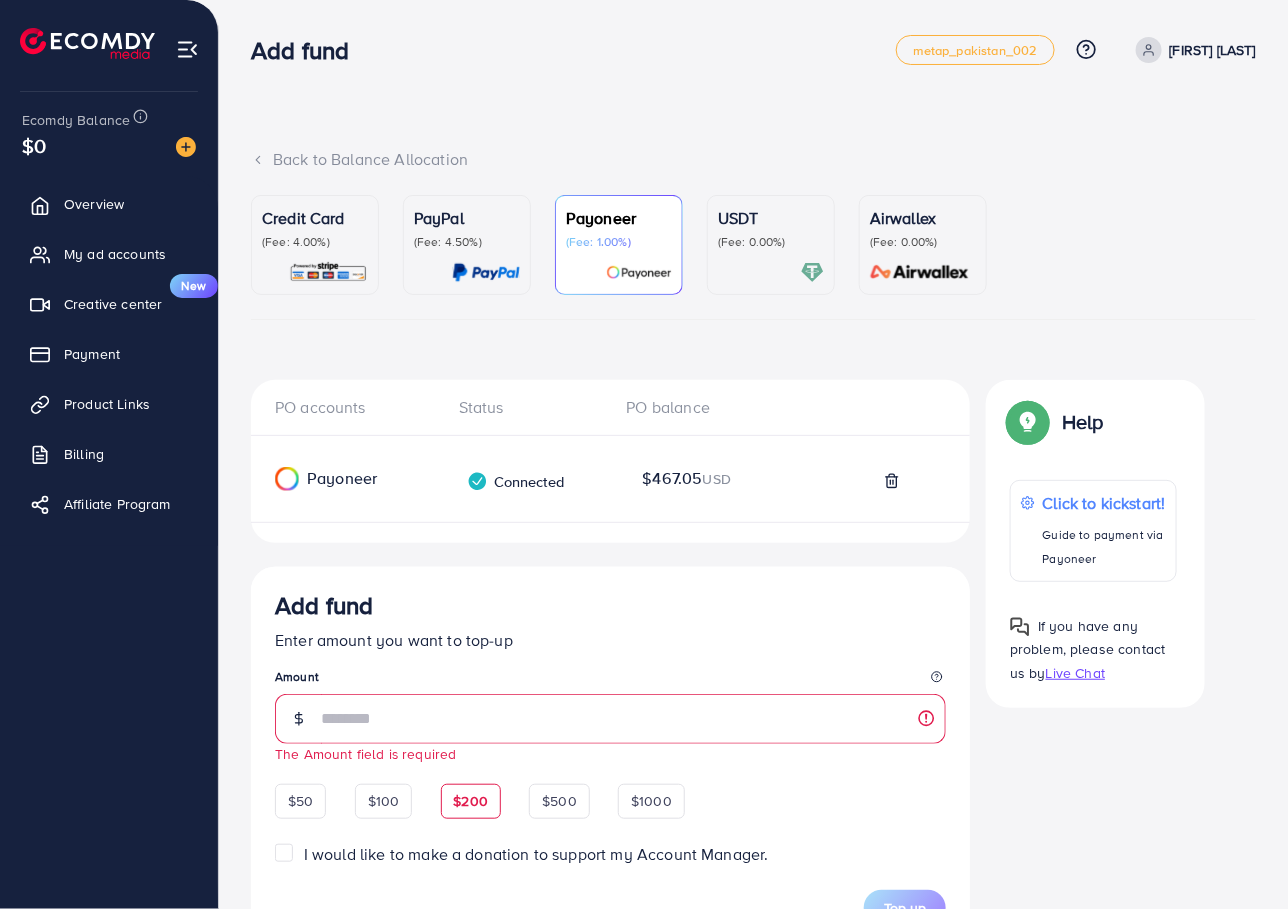 click on "$200" at bounding box center [471, 801] 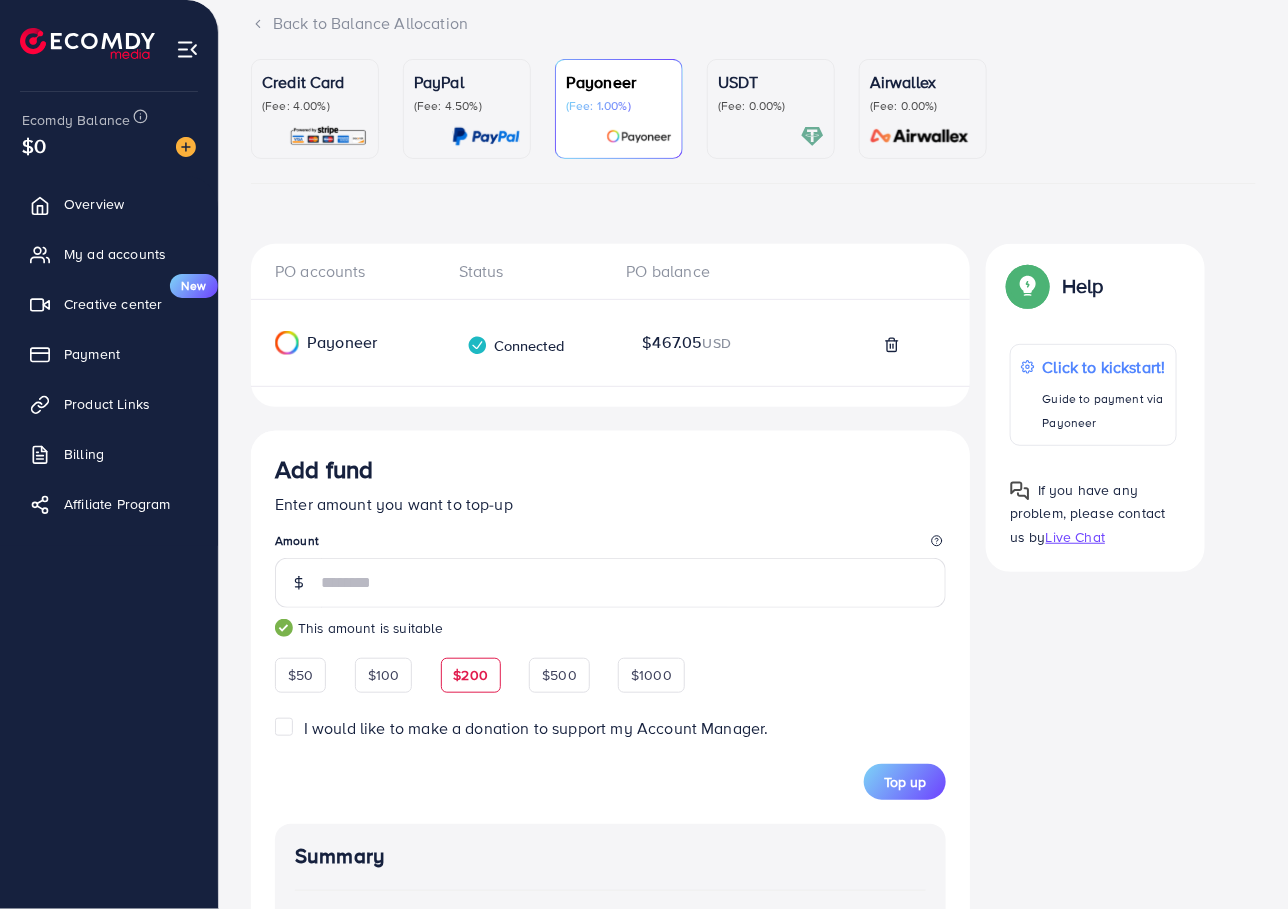 scroll, scrollTop: 300, scrollLeft: 0, axis: vertical 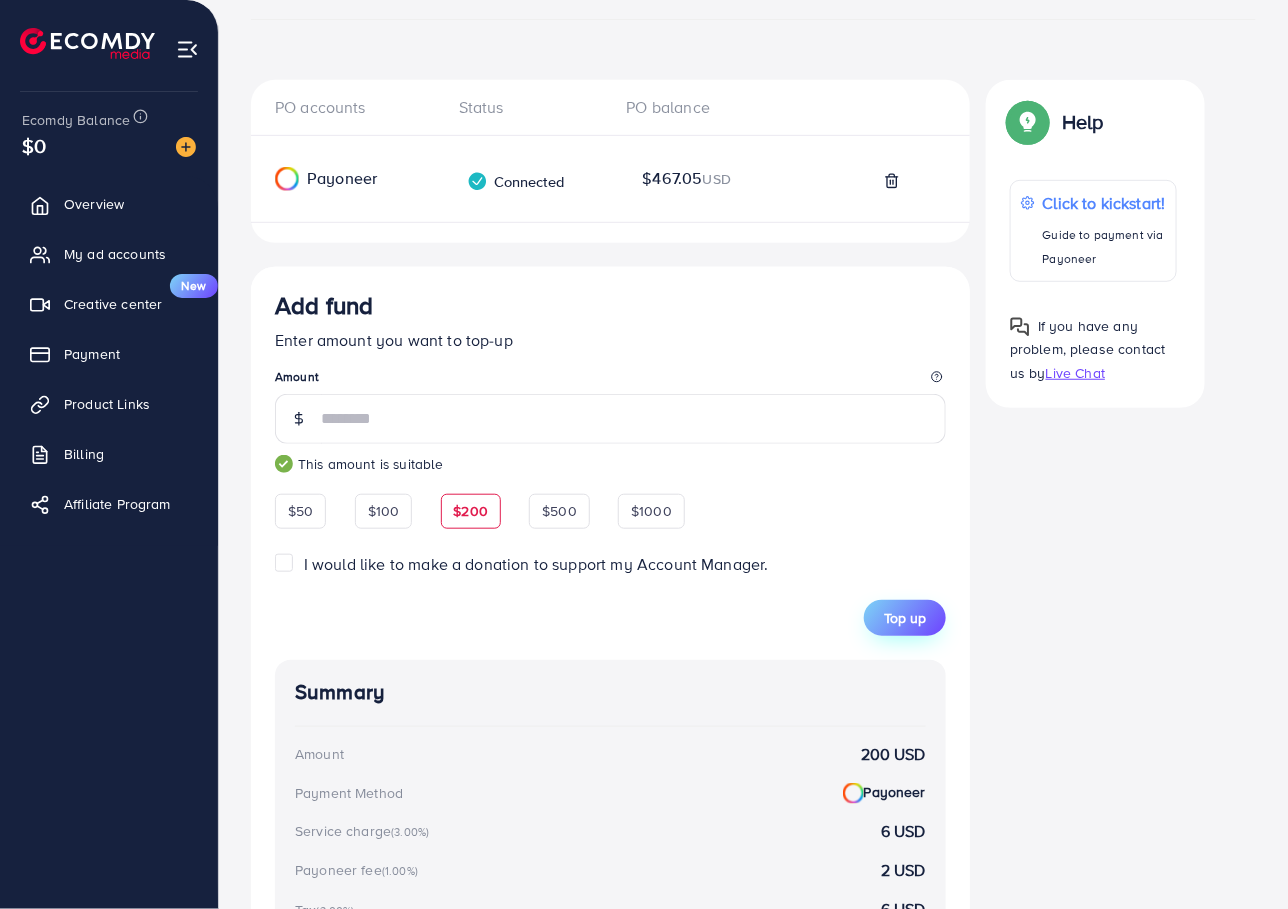 click on "Top up" at bounding box center (905, 618) 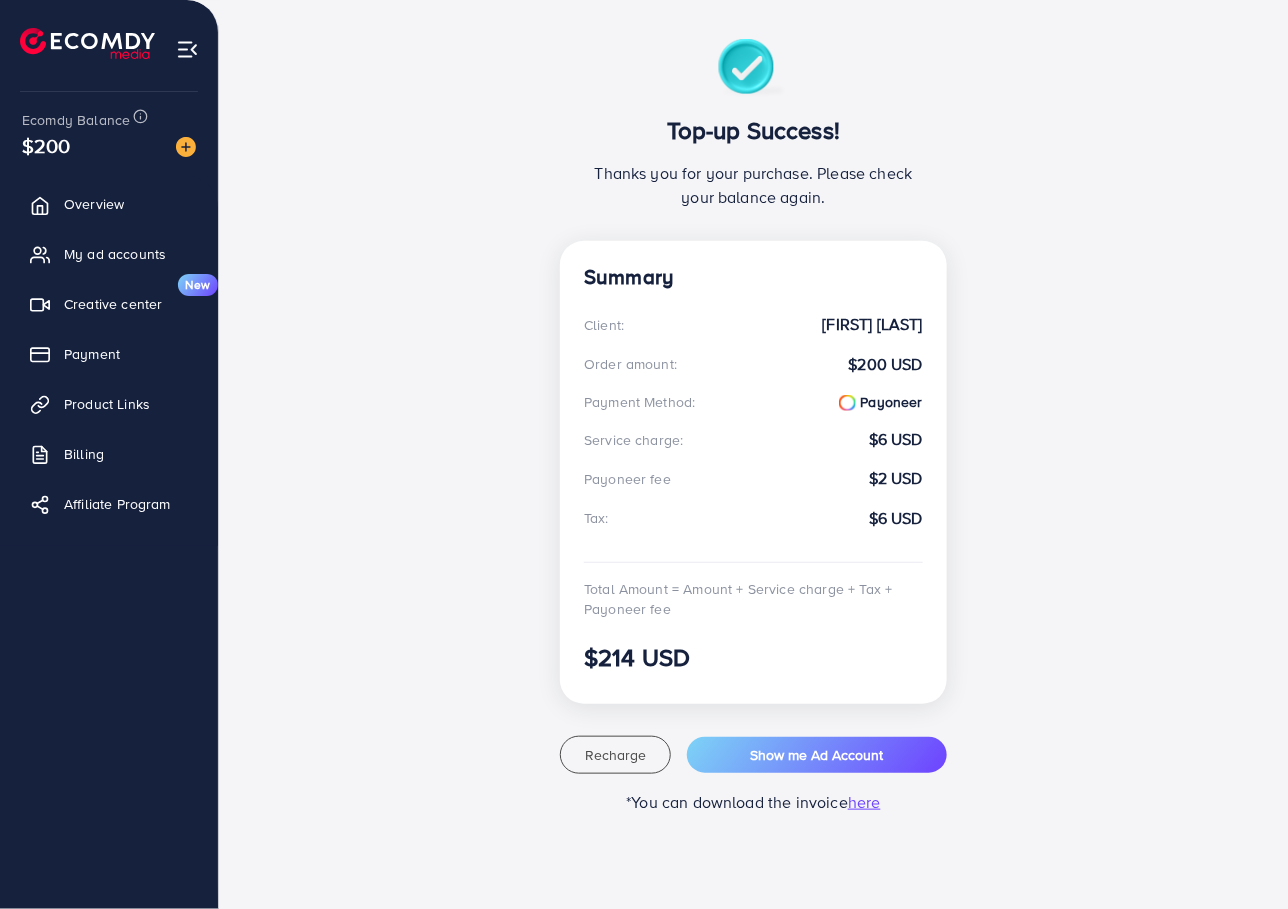 scroll, scrollTop: 159, scrollLeft: 0, axis: vertical 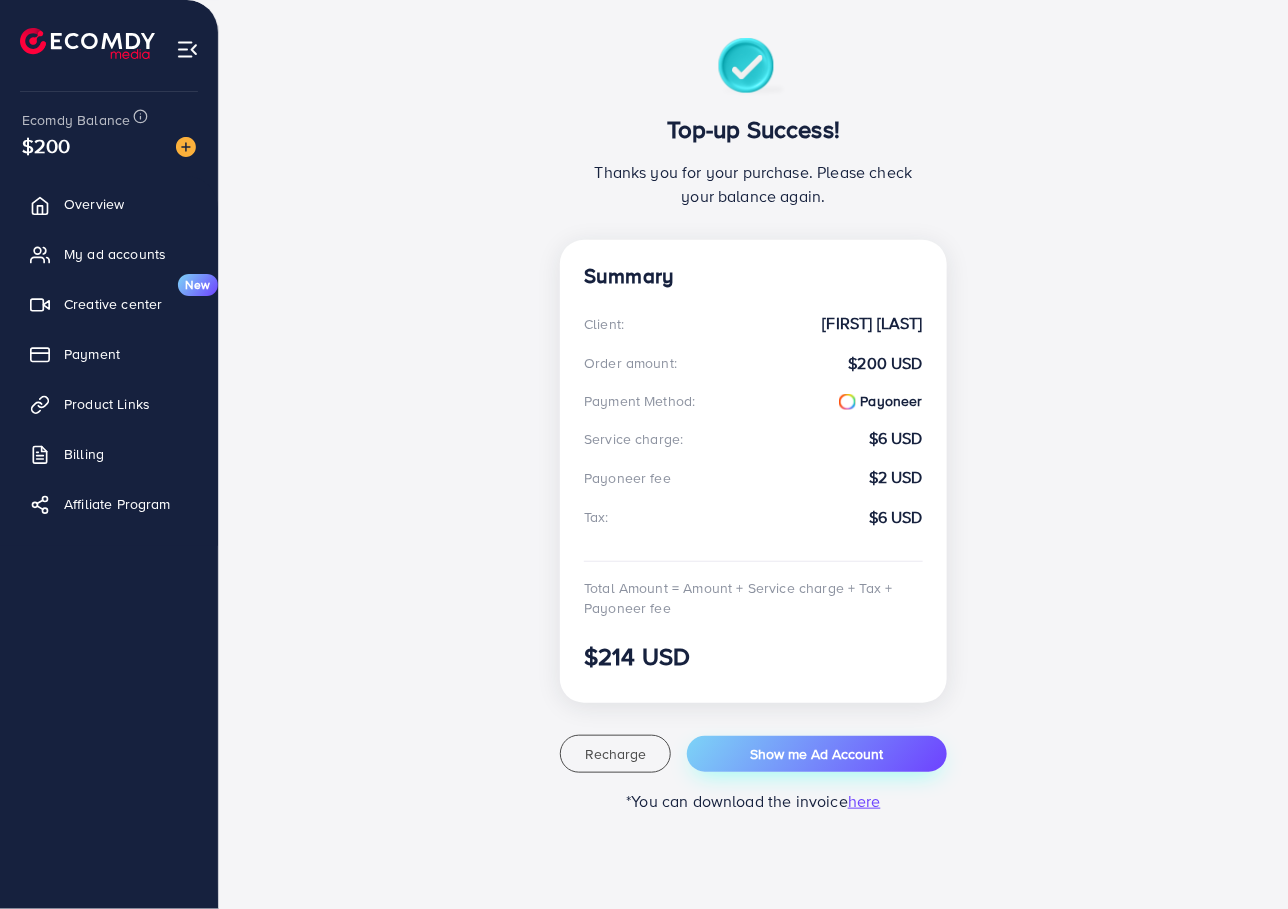 click on "Show me Ad Account" at bounding box center [817, 754] 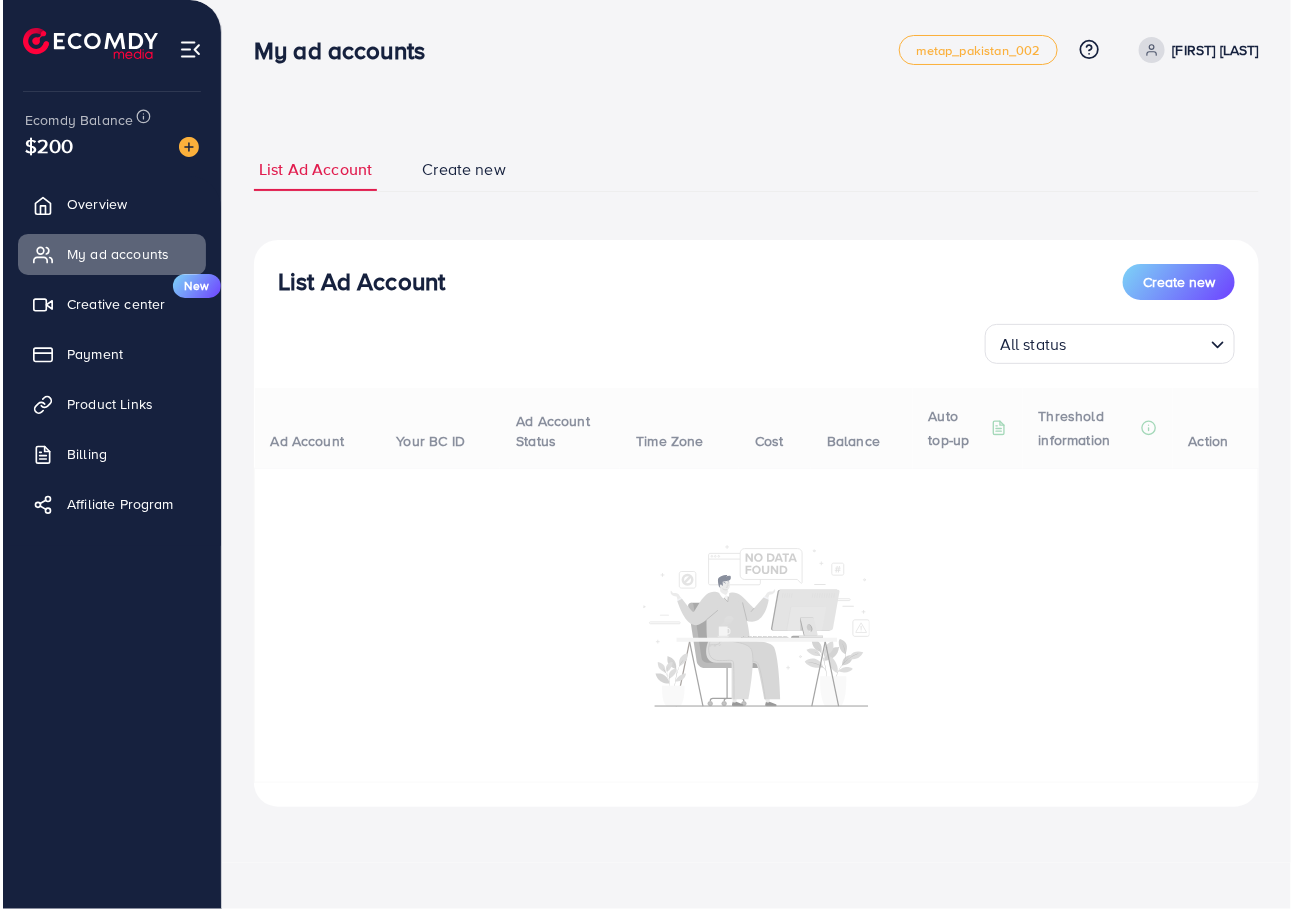 scroll, scrollTop: 0, scrollLeft: 0, axis: both 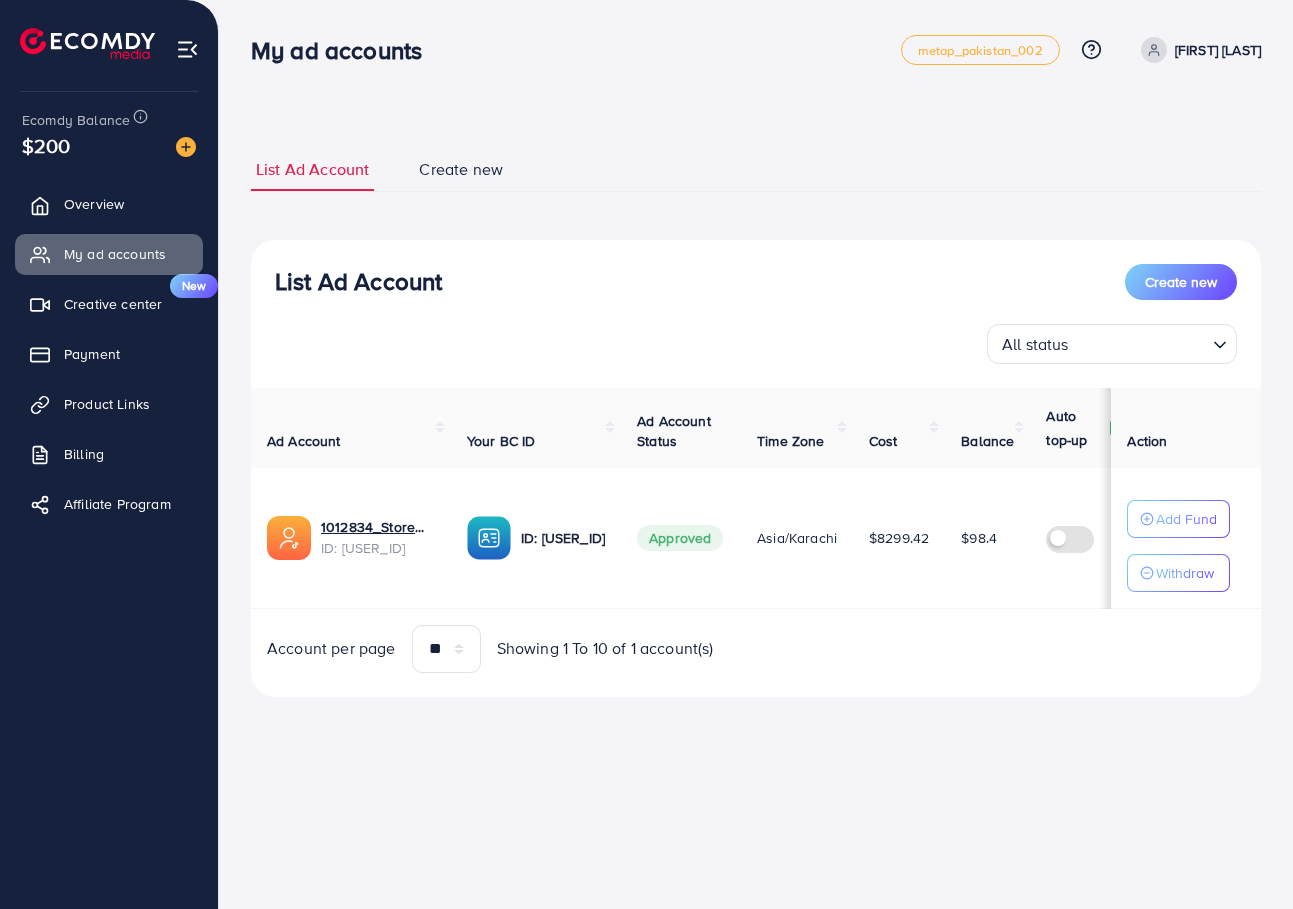 click on "List Ad Account Create new  List Ad Account   Create new
All status
Loading...                   Ad Account Your BC ID Ad Account Status Time Zone Cost Balance Auto top-up Threshold information Action            1012834_StoreOne01_1726797108911  ID: 7416537048955371521 ID: 7416295628948471825  Approved   Asia/Karachi   $8299.42   $98.4   $ ---   $ ---   Add Fund   Withdraw           Account per page  ** ** ** ***  Showing 1 To 10 of 1 account(s)   Step 1: TikTok For Business Account   Connect to TikTok for Business to access all of your business account in one place   user2097296202480   User ID: 7416273039149155345   By connecting your account, you agree to our   TikTok Business Product (Data) Terms   Step 2: TikTok For Business Center   Business Center is a powerful business management tool that lets organizations   StoreOne New   User ID: 7416295628948471825  You can only generate up to 3 BC  + Create New   Step 3: TikTok Ad Account   Create a TikTok Ad account  Currency" at bounding box center (756, 376) 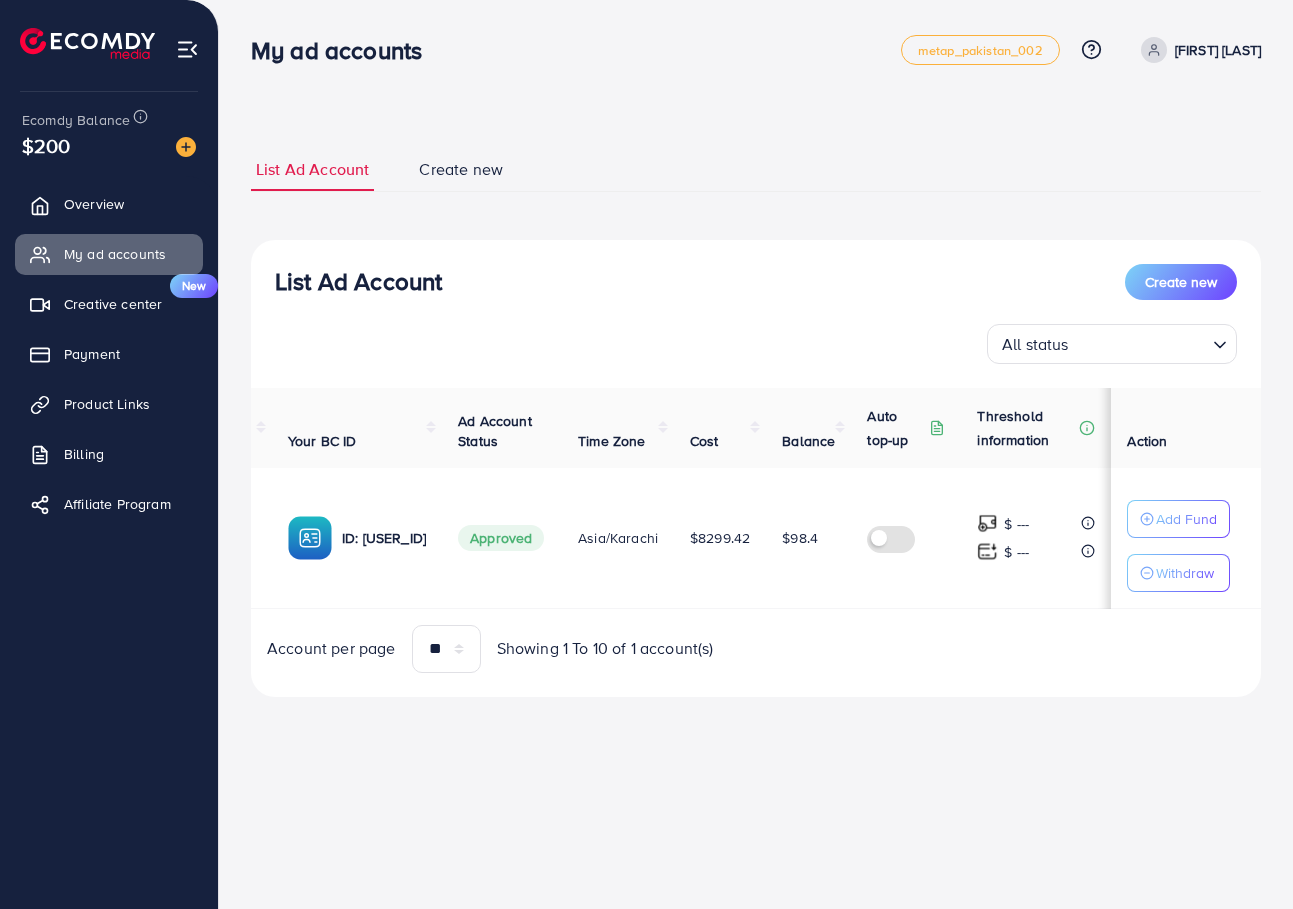 scroll, scrollTop: 0, scrollLeft: 208, axis: horizontal 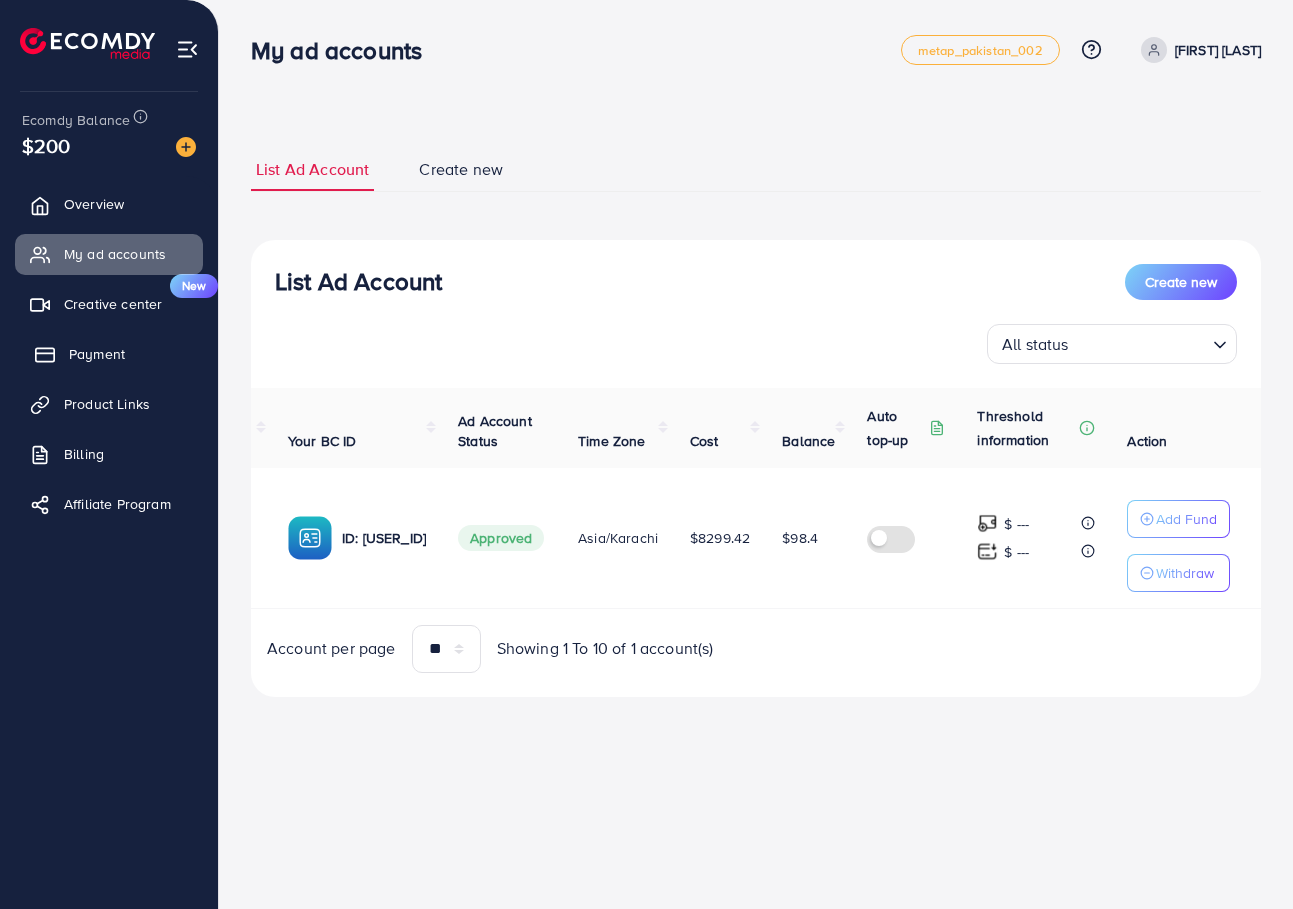 click on "Payment" at bounding box center [97, 354] 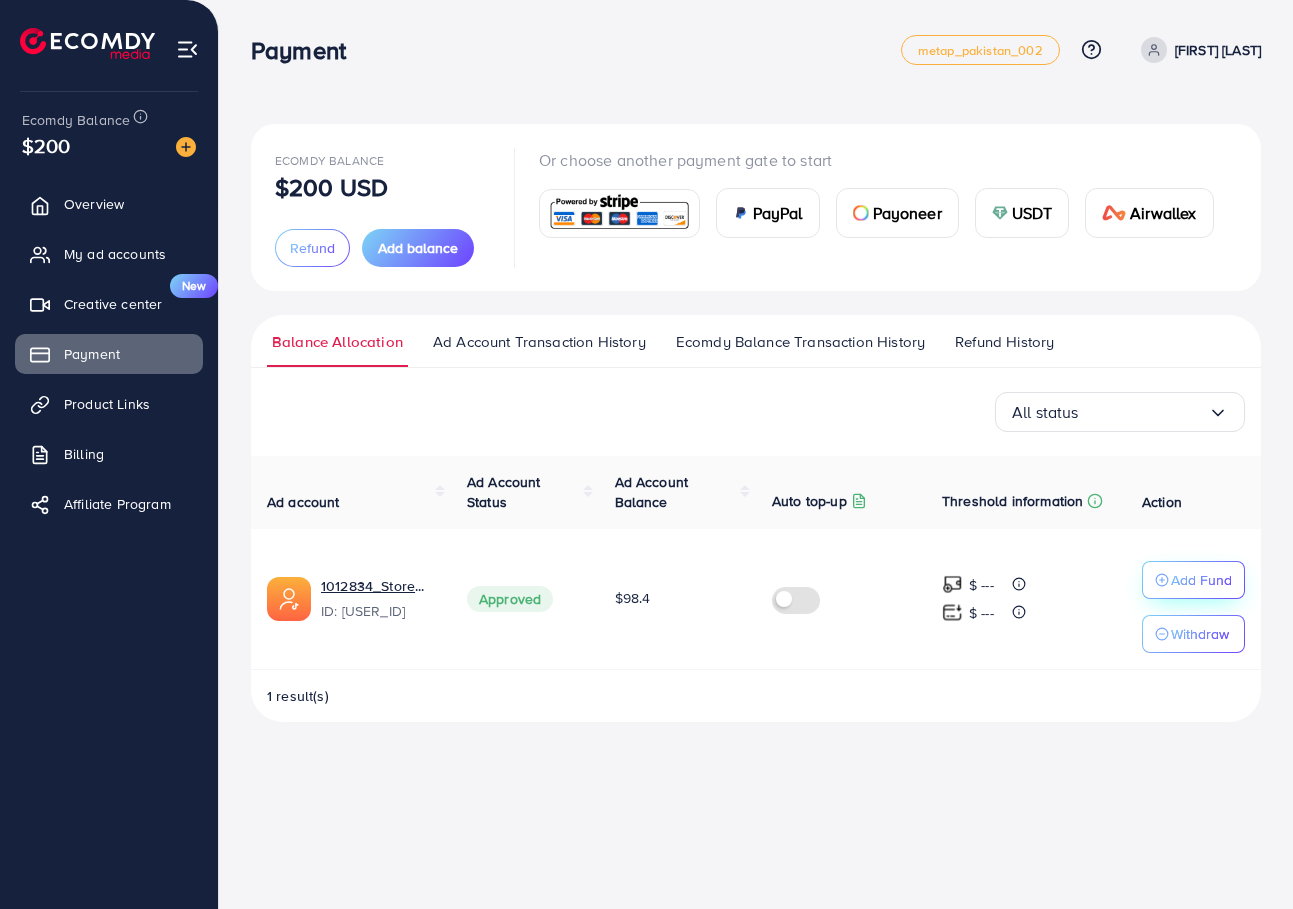 click on "Add Fund" at bounding box center (1201, 580) 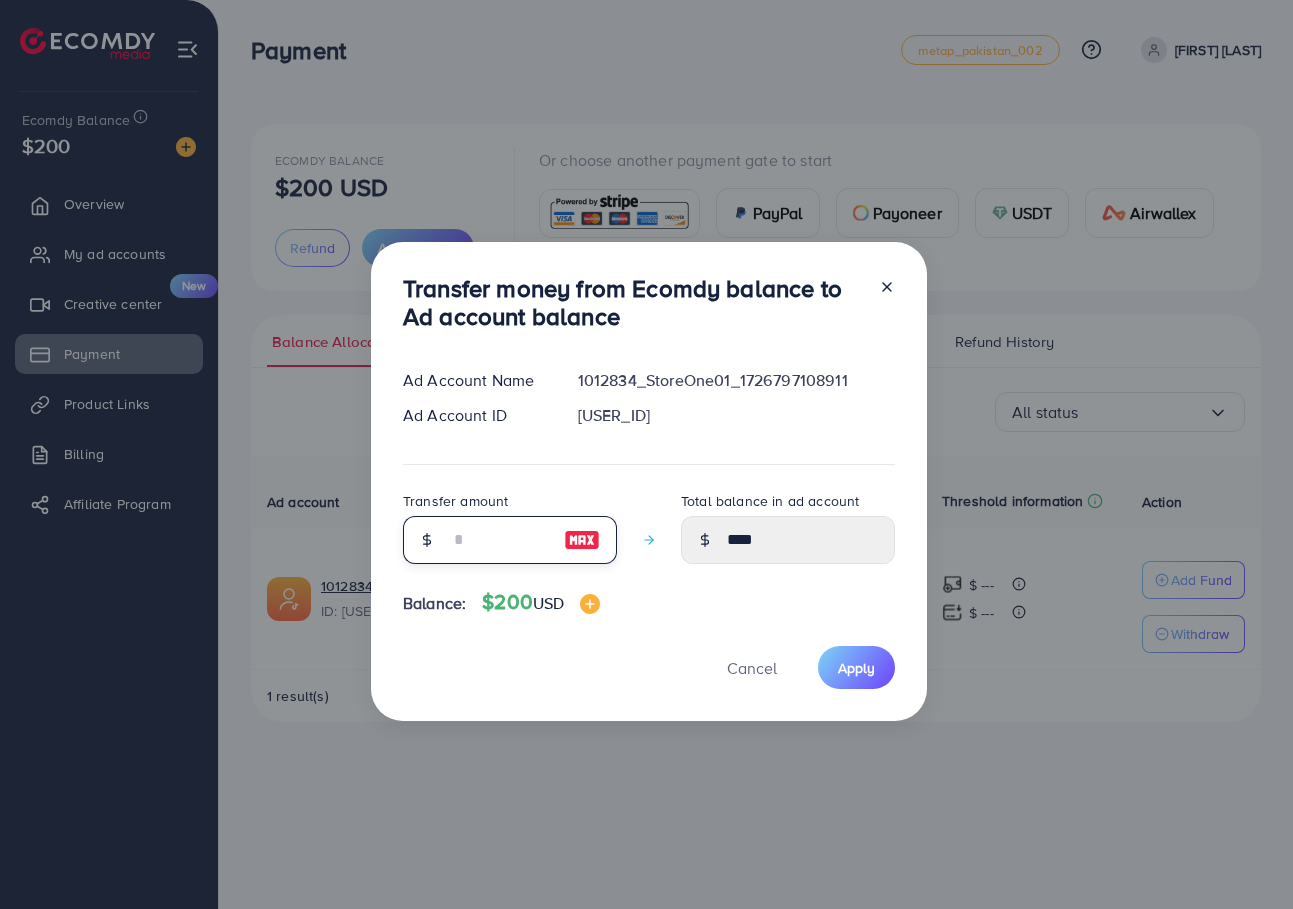 click at bounding box center (499, 540) 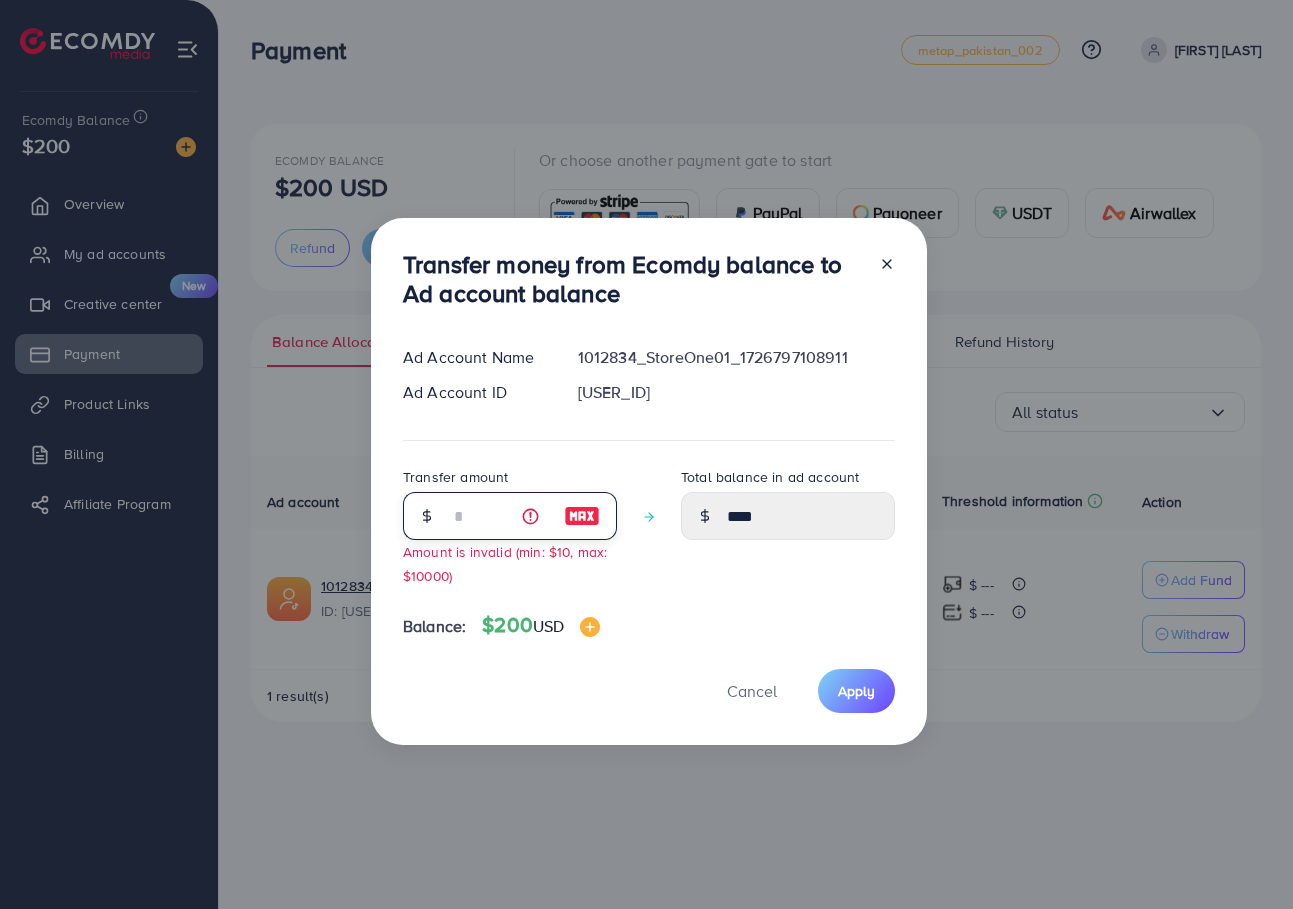 type on "******" 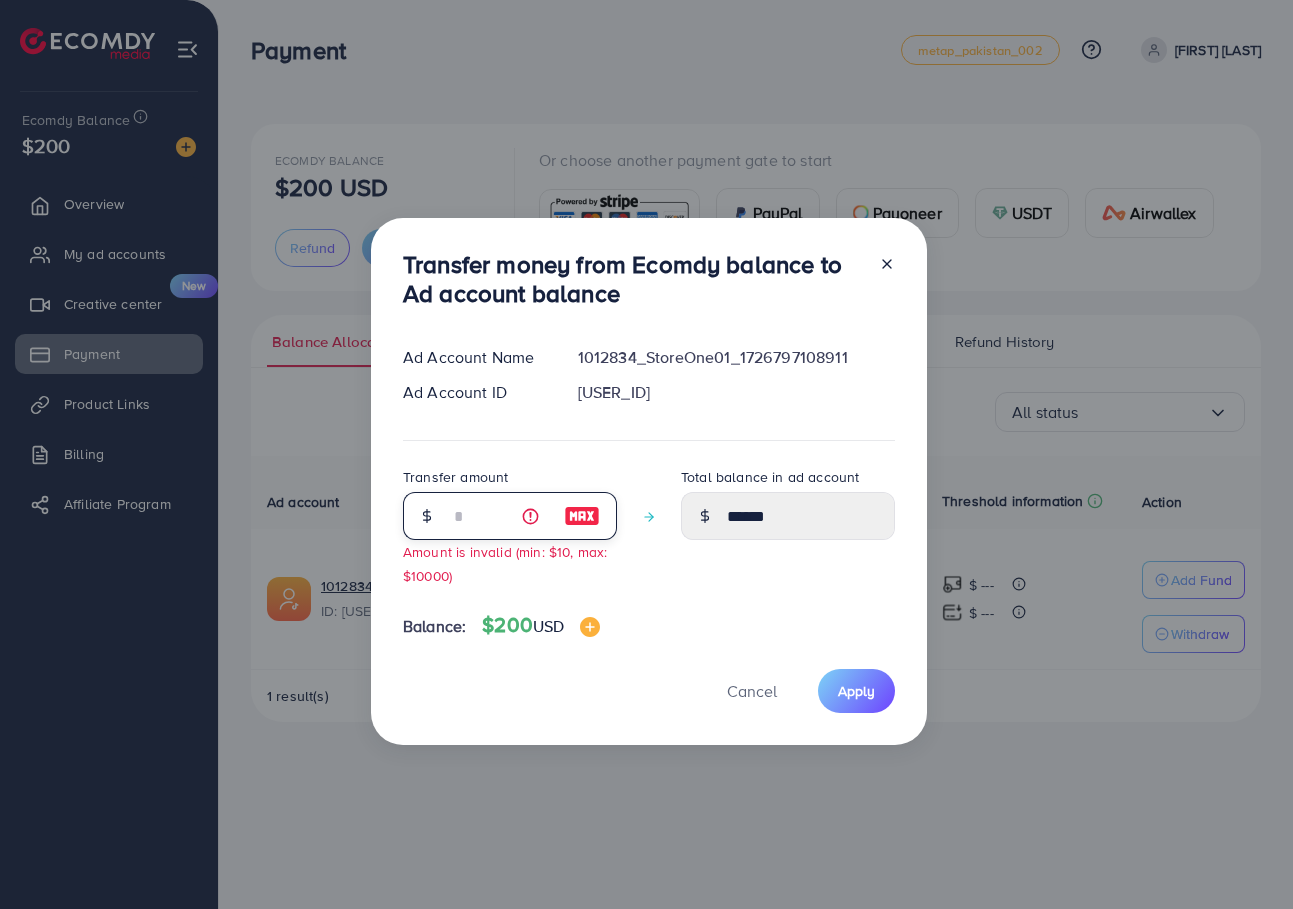 type on "**" 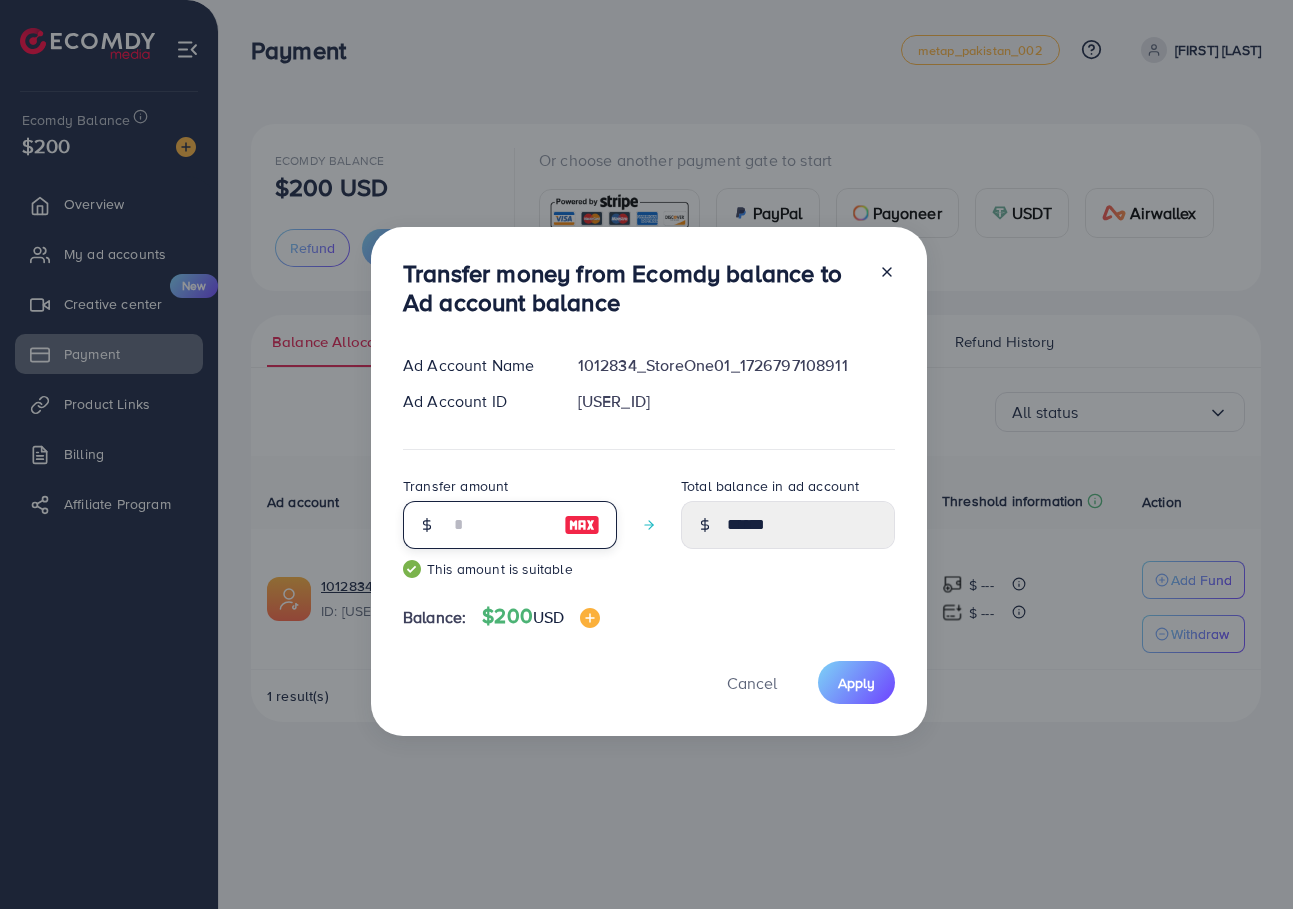 type on "******" 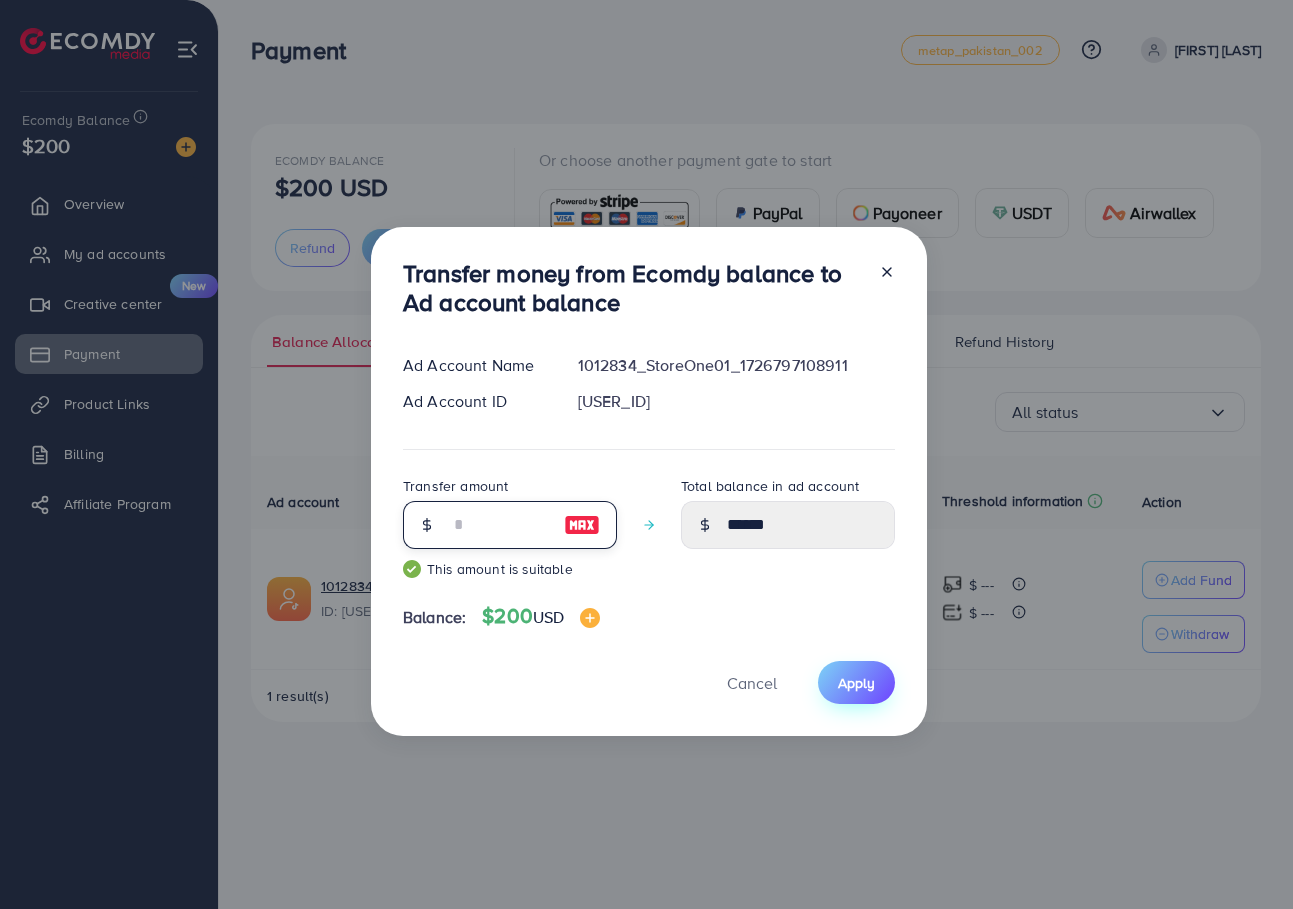 type on "***" 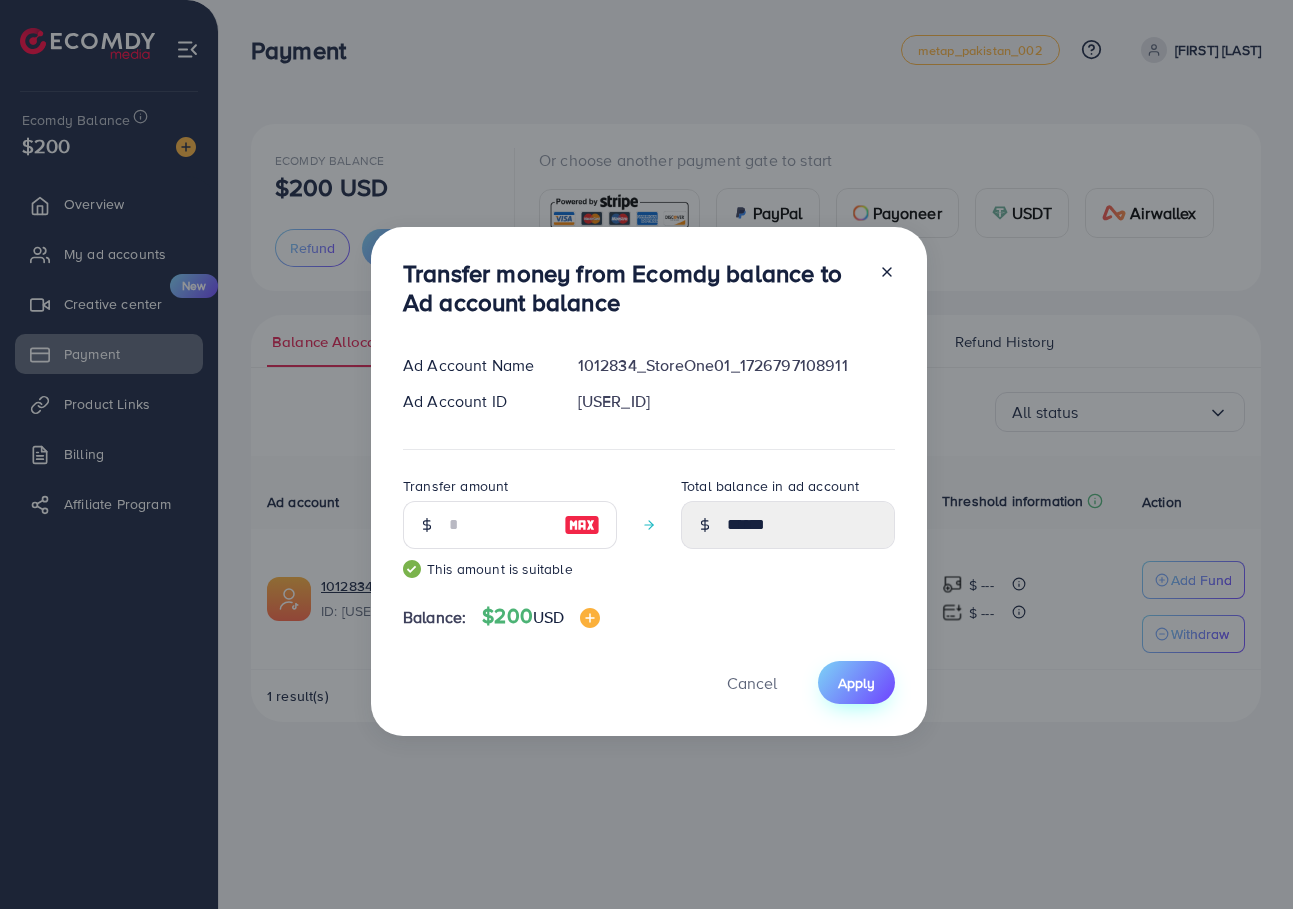 click on "Apply" at bounding box center (856, 682) 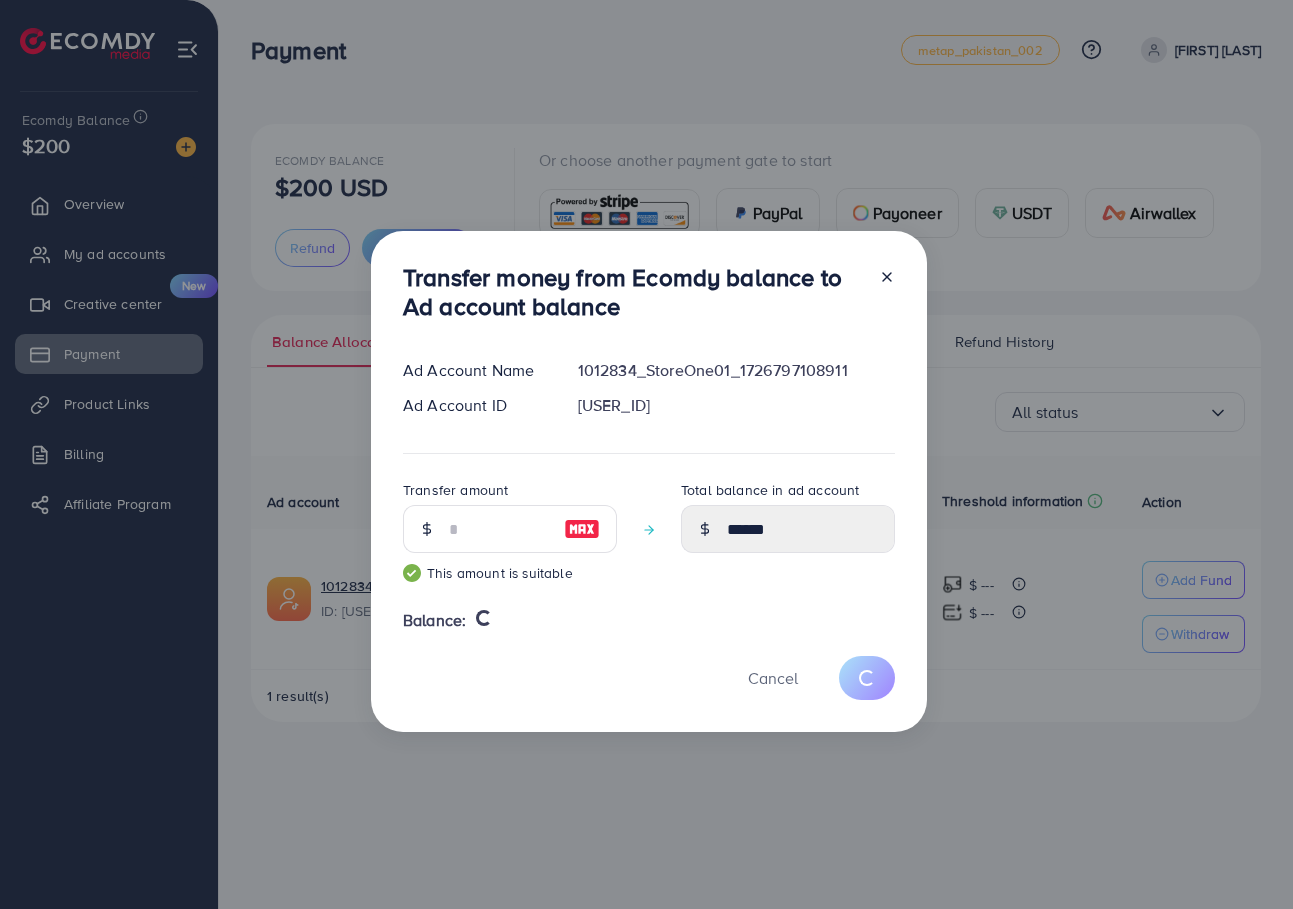 type 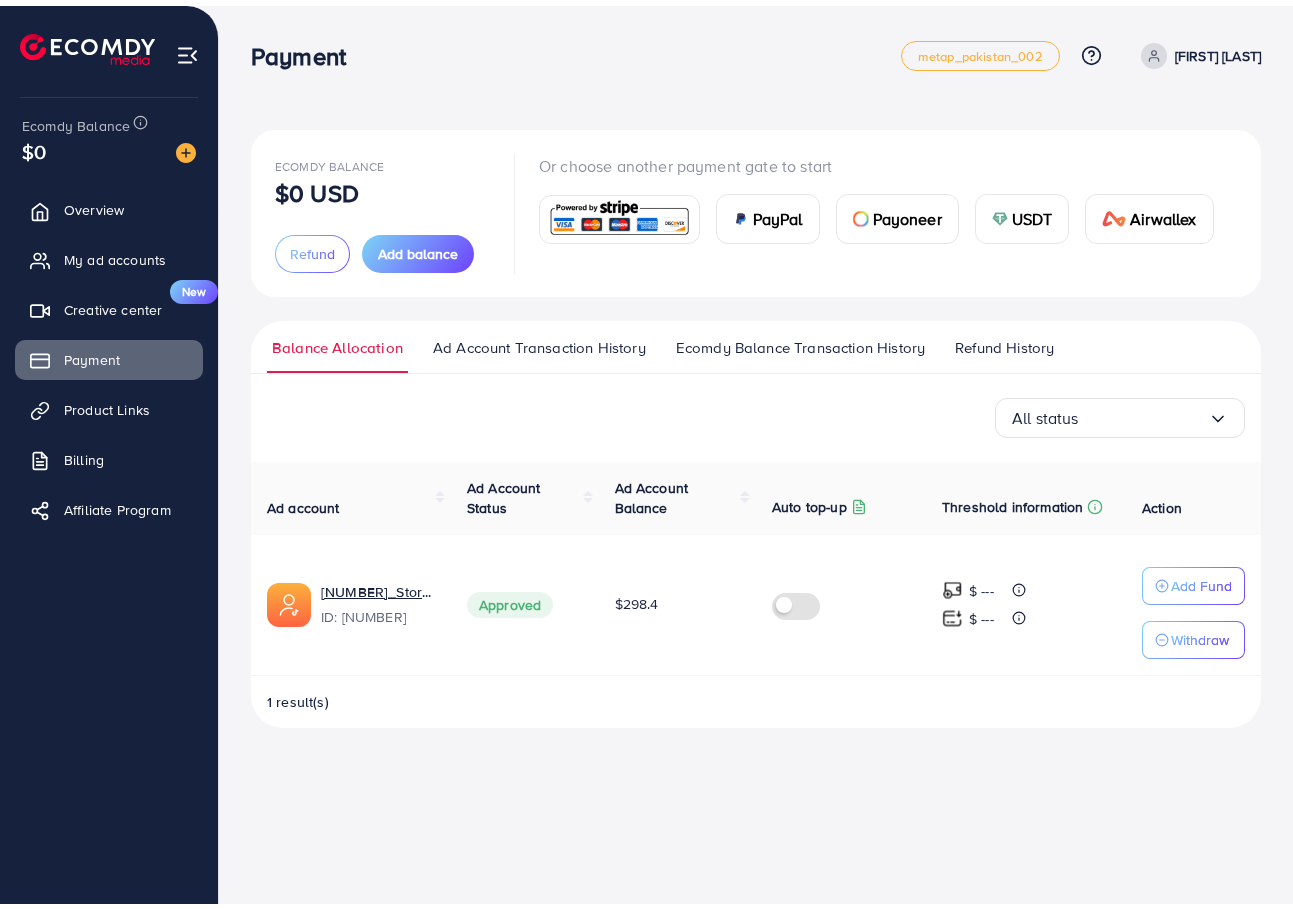 scroll, scrollTop: 0, scrollLeft: 0, axis: both 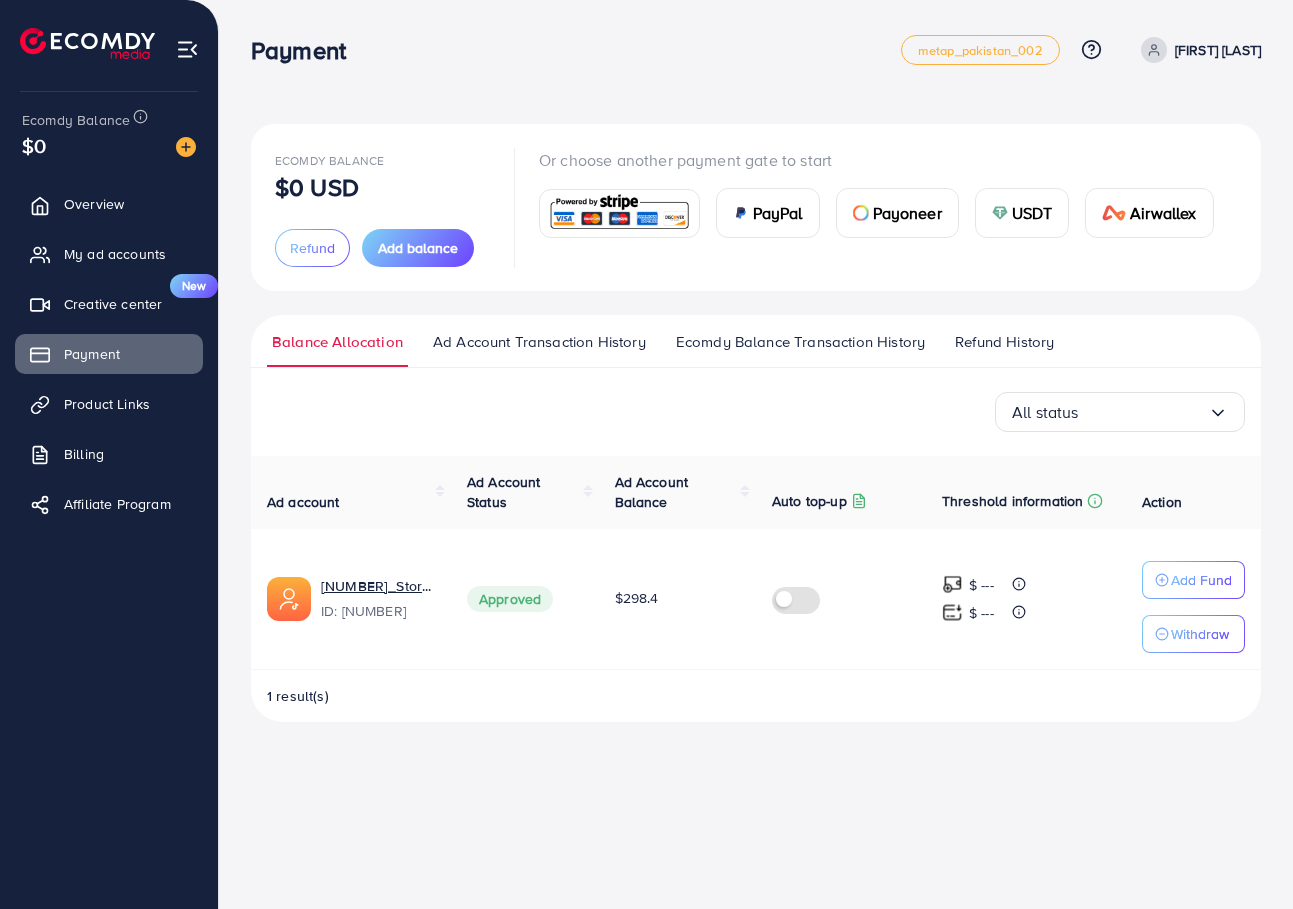 click on "Payment   metap_pakistan_002  Help Center Contact Support Plans and Pricing Term and policy About Us  Hassaan Zafar  Profile Log out Ecomdy Balance  $0  Overview My ad accounts Creative center  New  Payment Product Links Billing Affiliate Program Ecomdy Balance  $0 USD   Refund   Add balance   Or choose another payment gate to start   PayPal   Payoneer   USDT   Airwallex   Refund request form   Please choose the same payment method as the one you used to deposit.   Requested amount  * $  Max   Refund reason  *           Loading...      Detail reason  *  Receiving method  *           Loading...      I have read and accepted the  terms of service  Cancel   Next  Balance Allocation  Ad Account Transaction History   Ecomdy Balance Transaction History  Refund History
All status
Loading...                   Ad account Ad Account Status Ad Account Balance Auto top-up Threshold information Action            1012834_StoreOne01_1726797108911  ID: 7416537048955371521  Approved" at bounding box center (646, 454) 